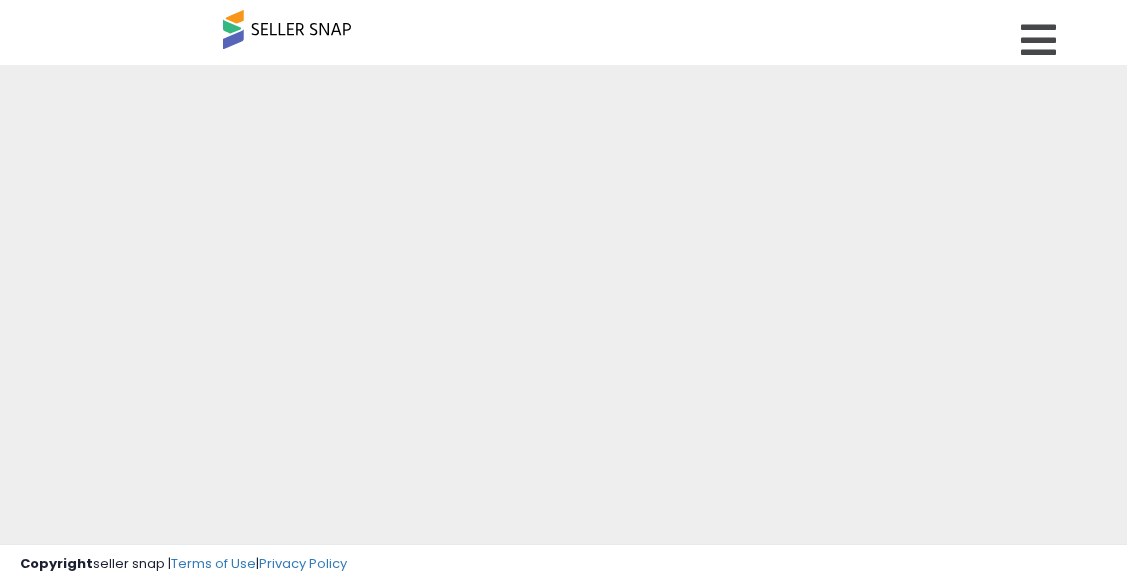 scroll, scrollTop: 0, scrollLeft: 0, axis: both 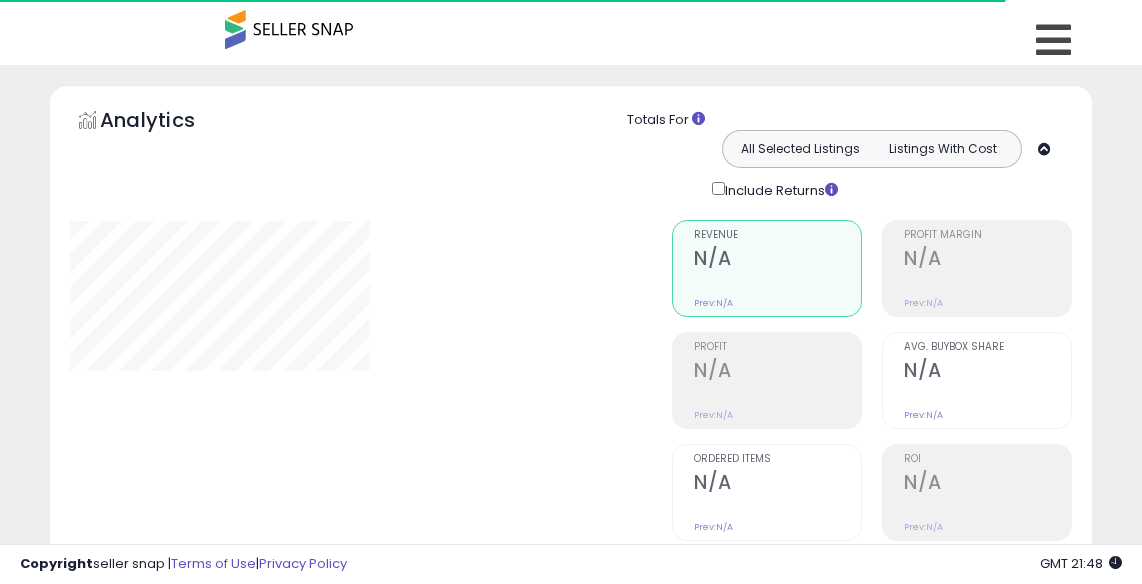 type on "**********" 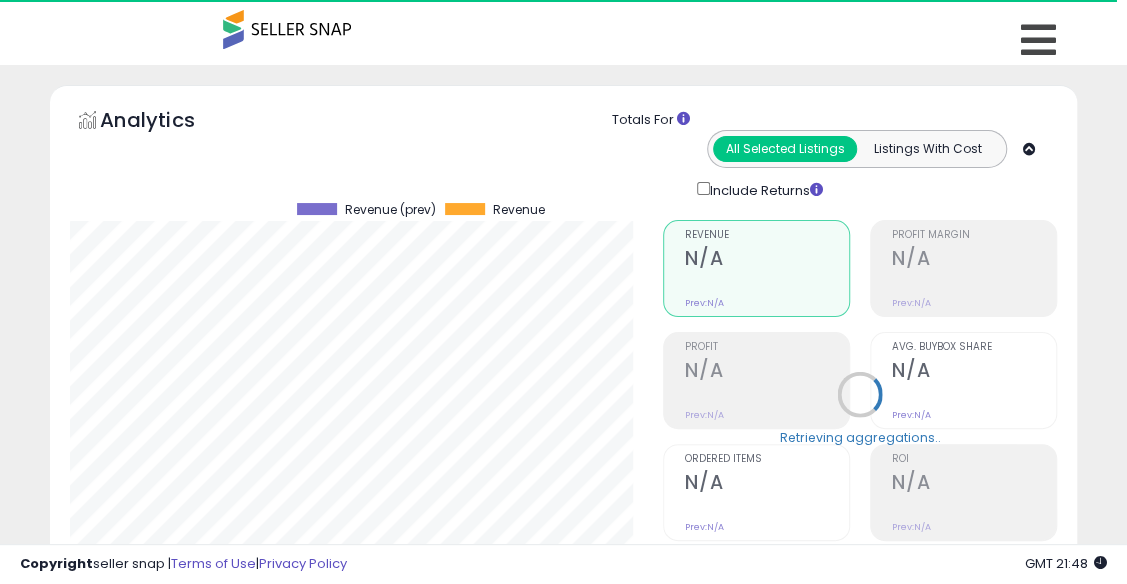 scroll, scrollTop: 999590, scrollLeft: 999406, axis: both 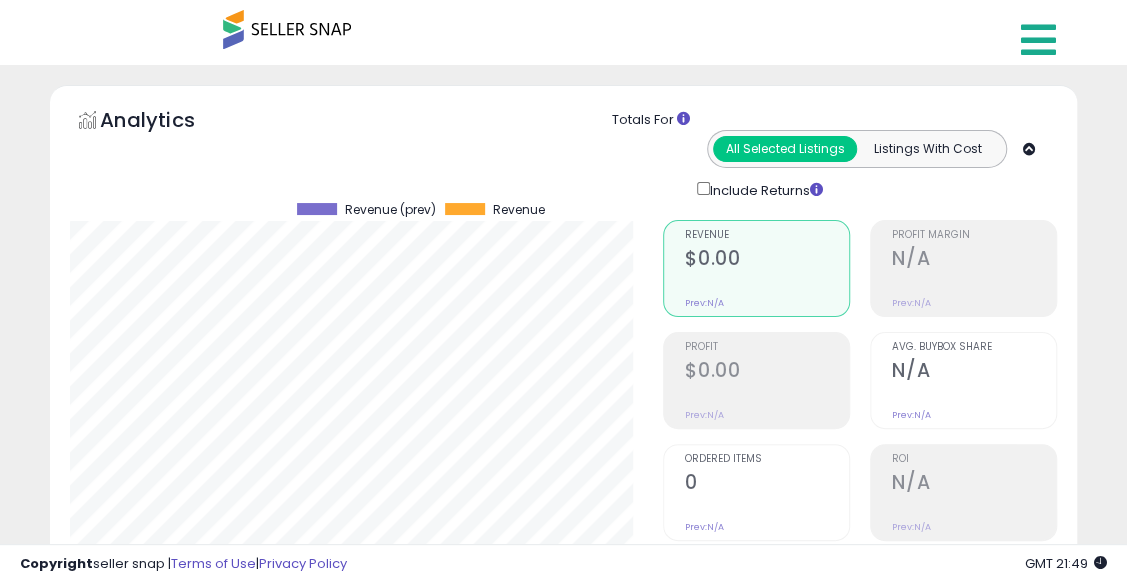 click at bounding box center [1038, 40] 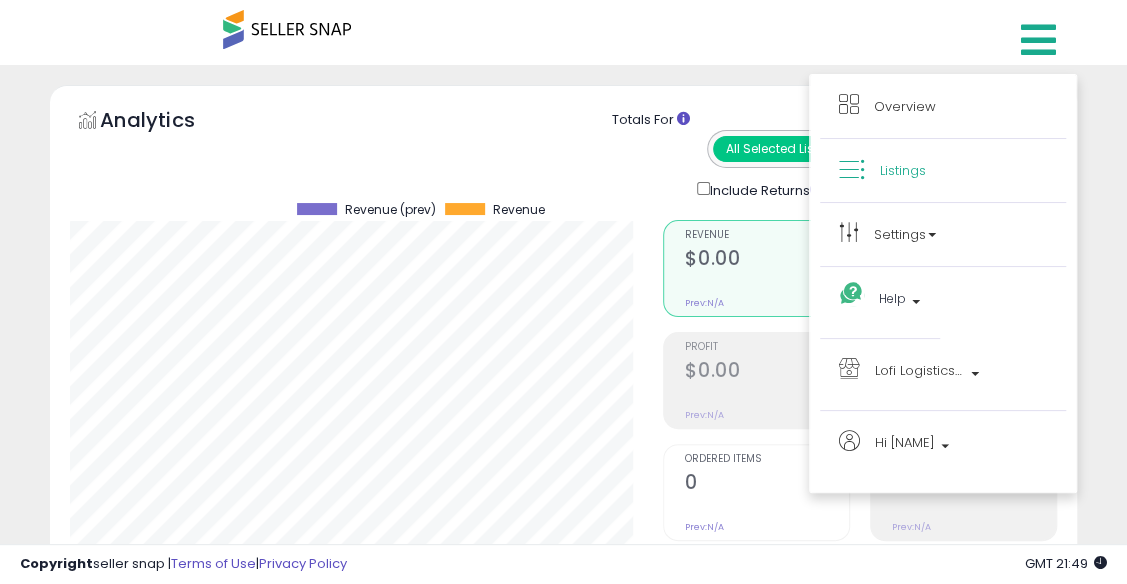 click on "Listings" at bounding box center [903, 170] 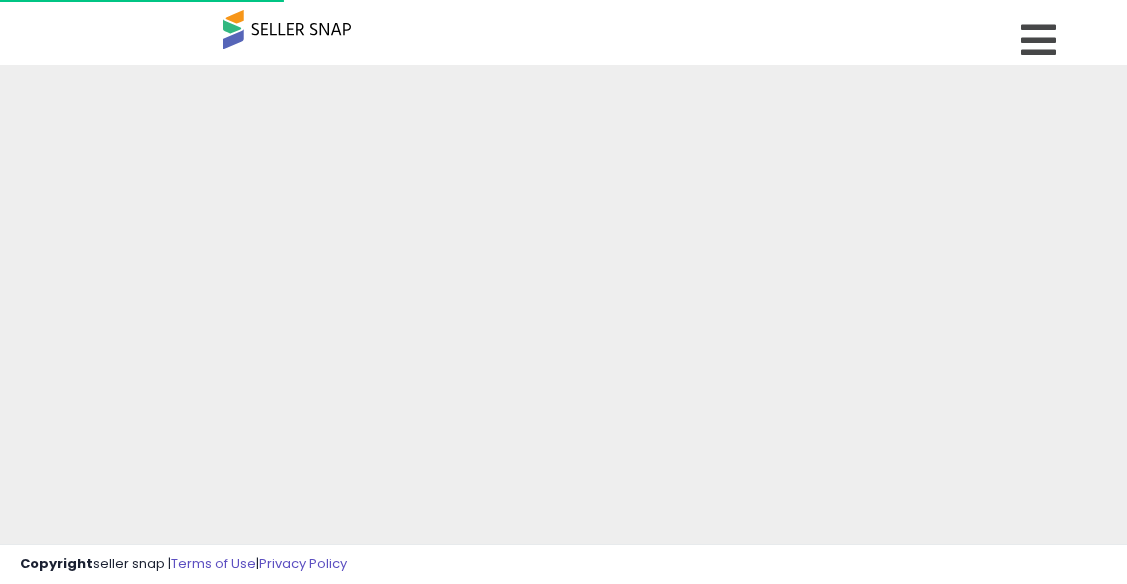 scroll, scrollTop: 0, scrollLeft: 0, axis: both 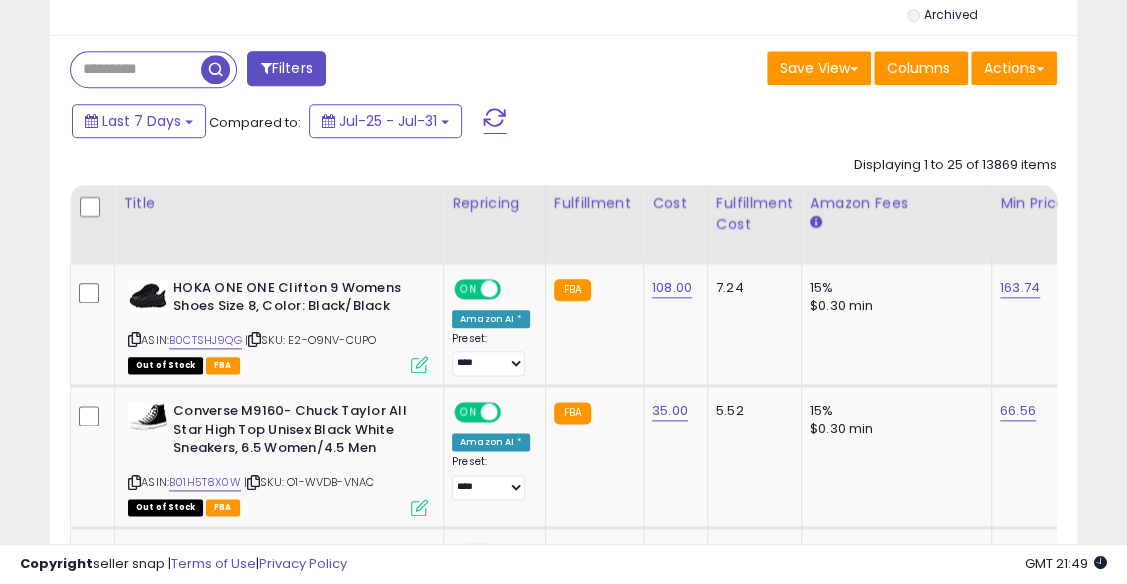 click on "Filters" at bounding box center [286, 68] 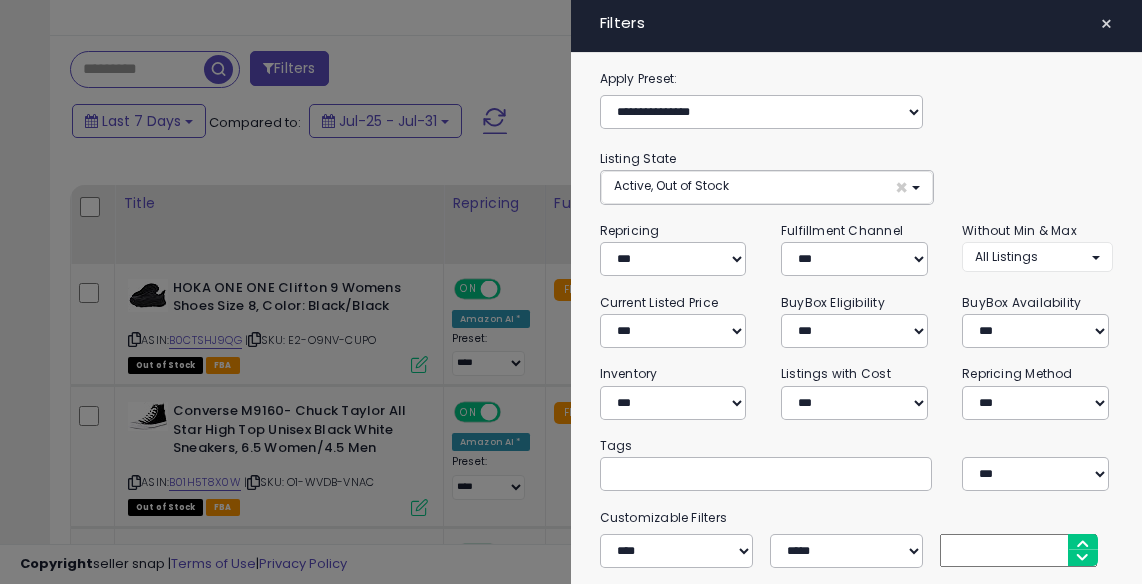 scroll, scrollTop: 999590, scrollLeft: 999398, axis: both 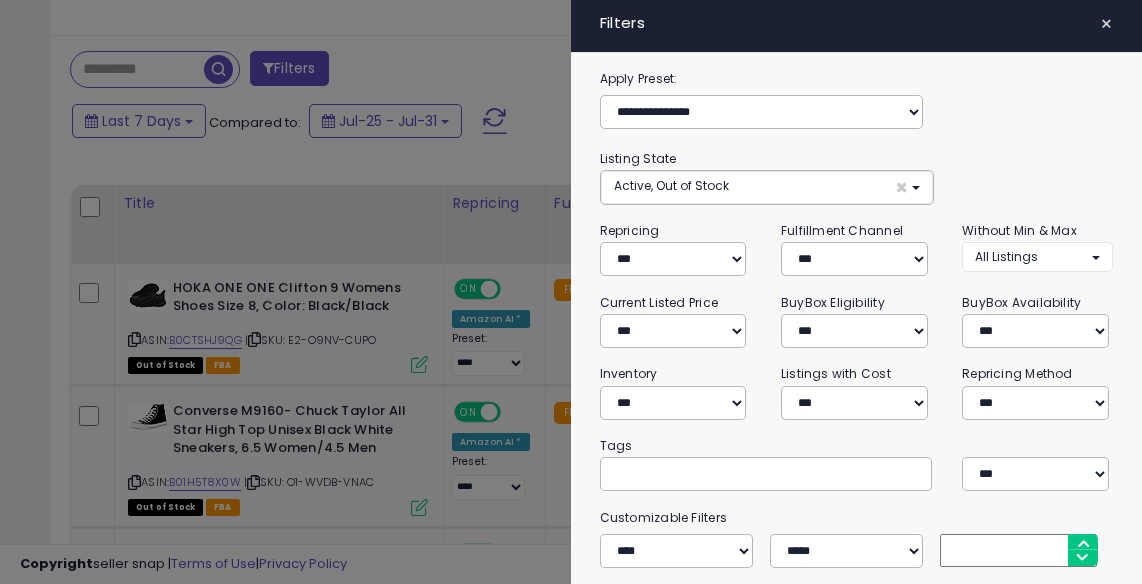 click on "×" at bounding box center [1106, 24] 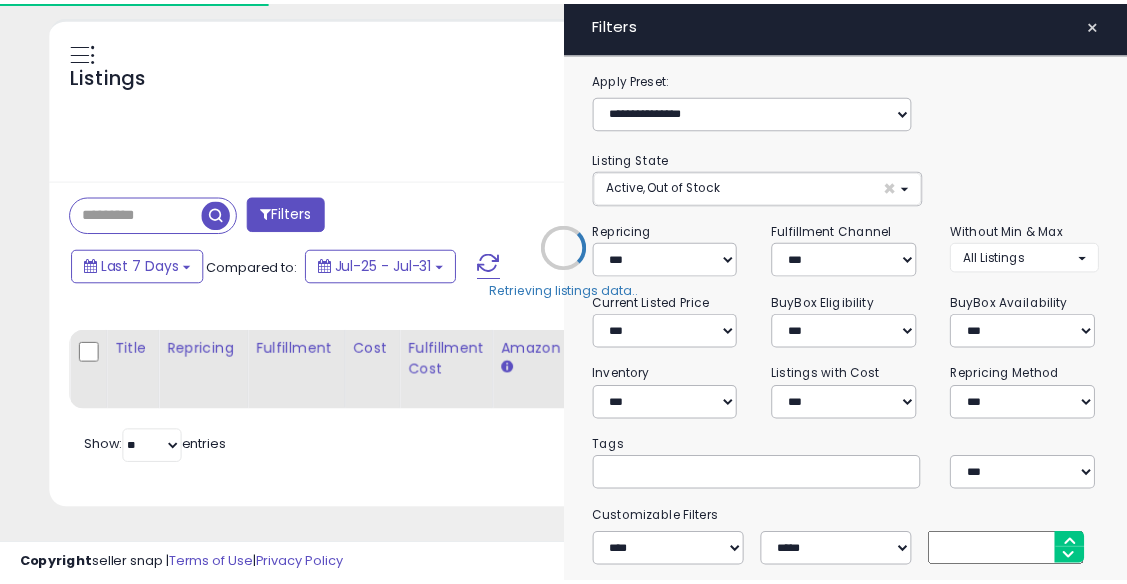 scroll, scrollTop: 767, scrollLeft: 0, axis: vertical 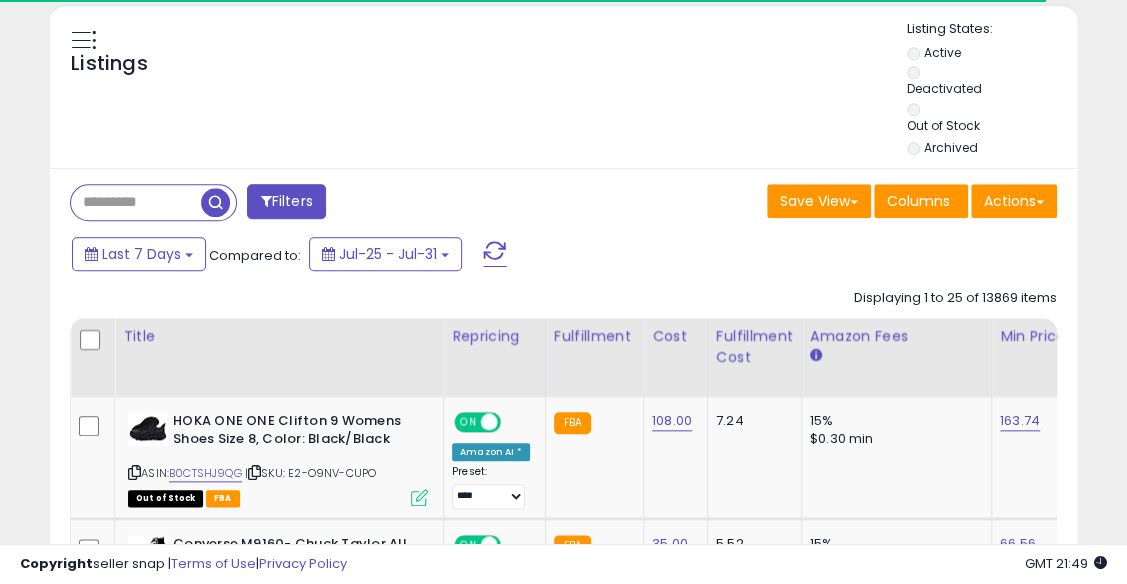 click on "Deactivated" at bounding box center [951, 84] 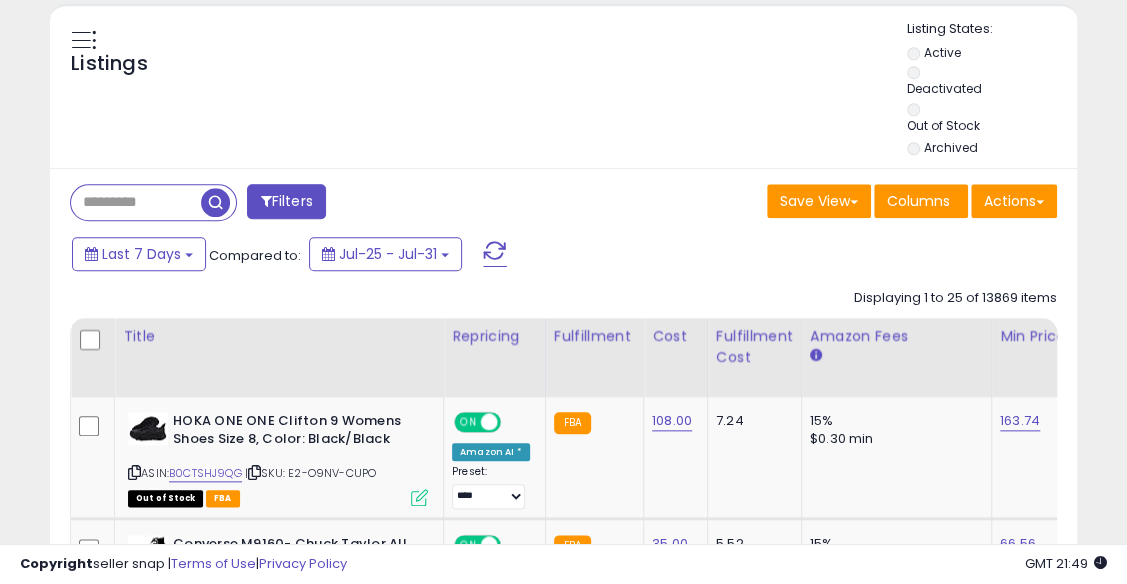 scroll, scrollTop: 999590, scrollLeft: 999406, axis: both 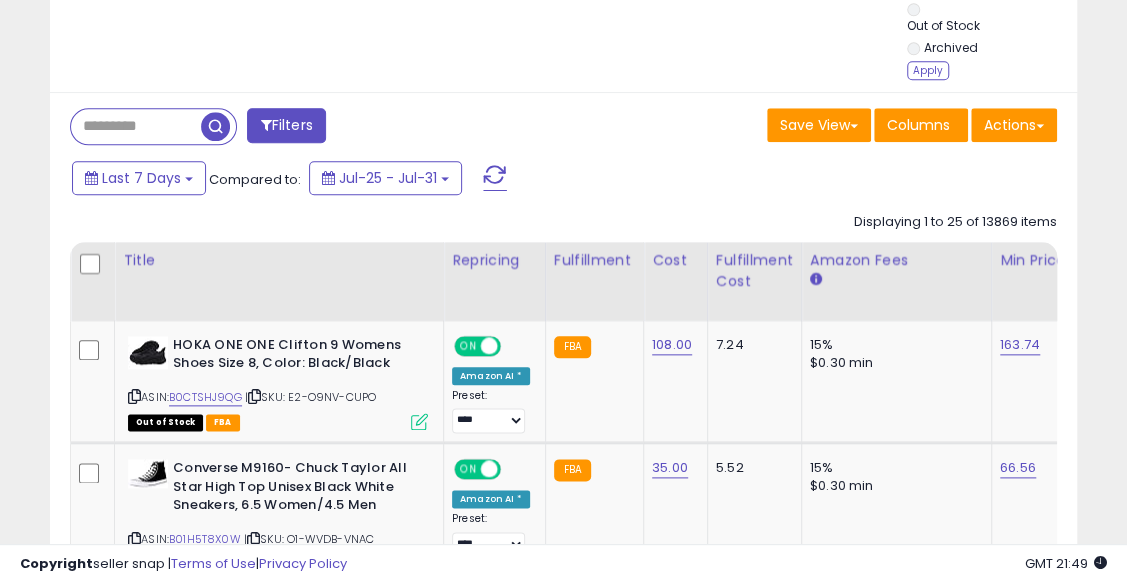 click at bounding box center [136, 126] 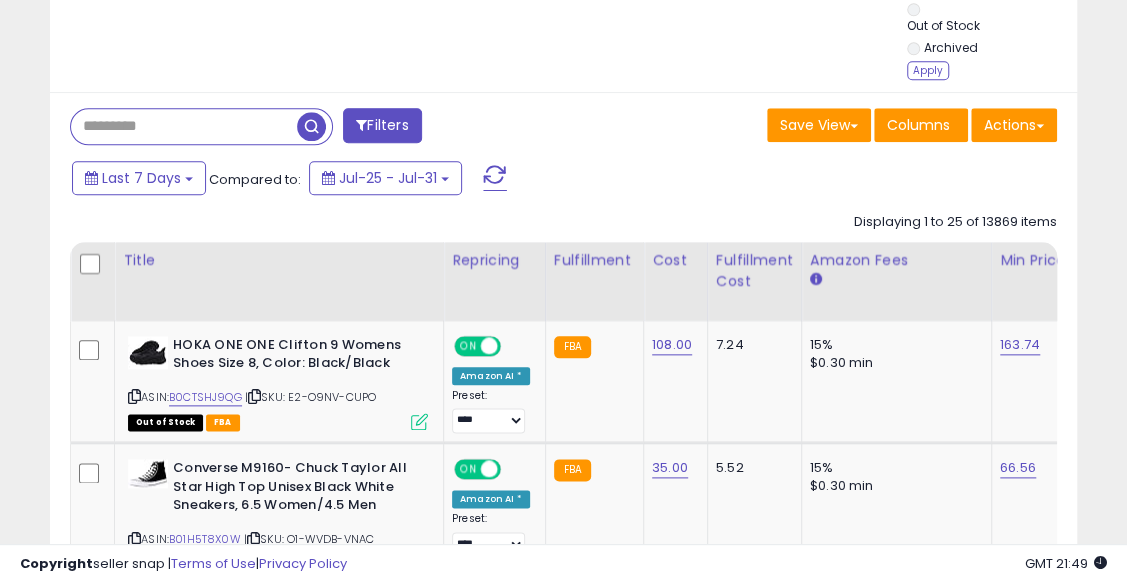 paste on "**********" 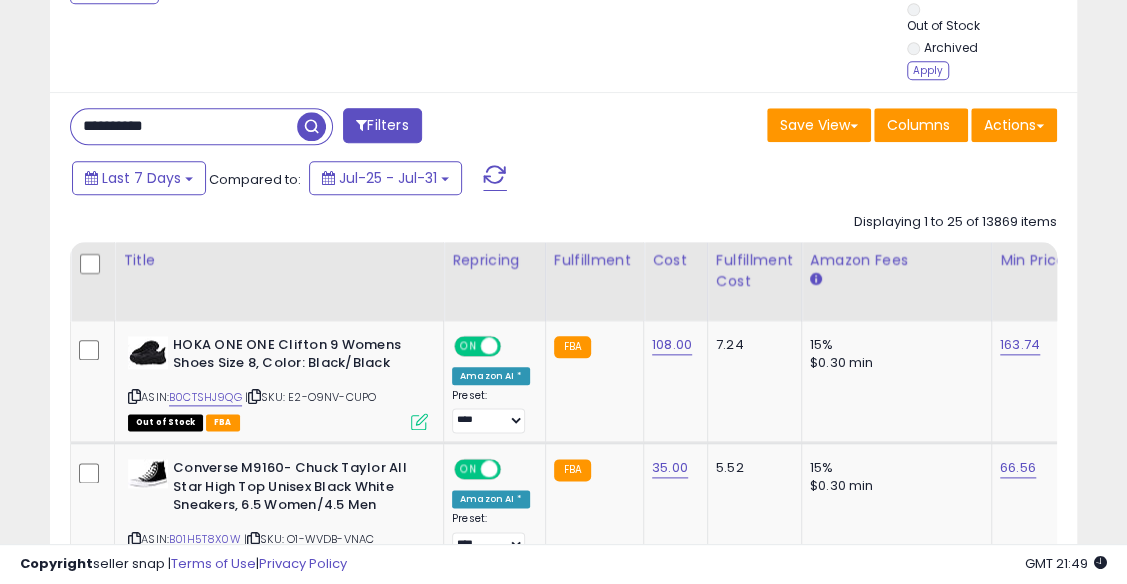 type on "**********" 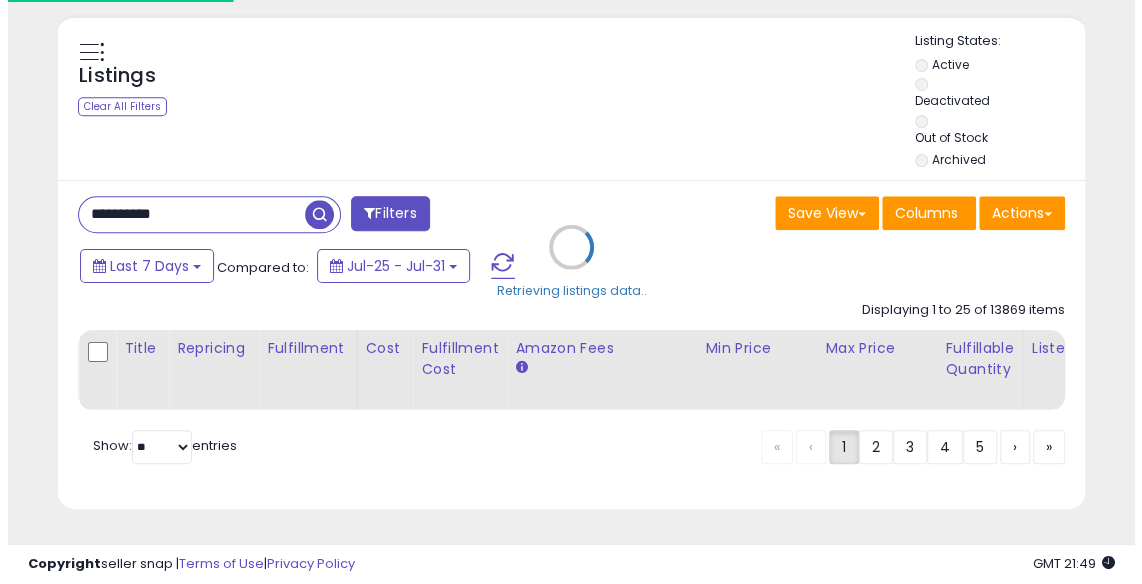 scroll, scrollTop: 767, scrollLeft: 0, axis: vertical 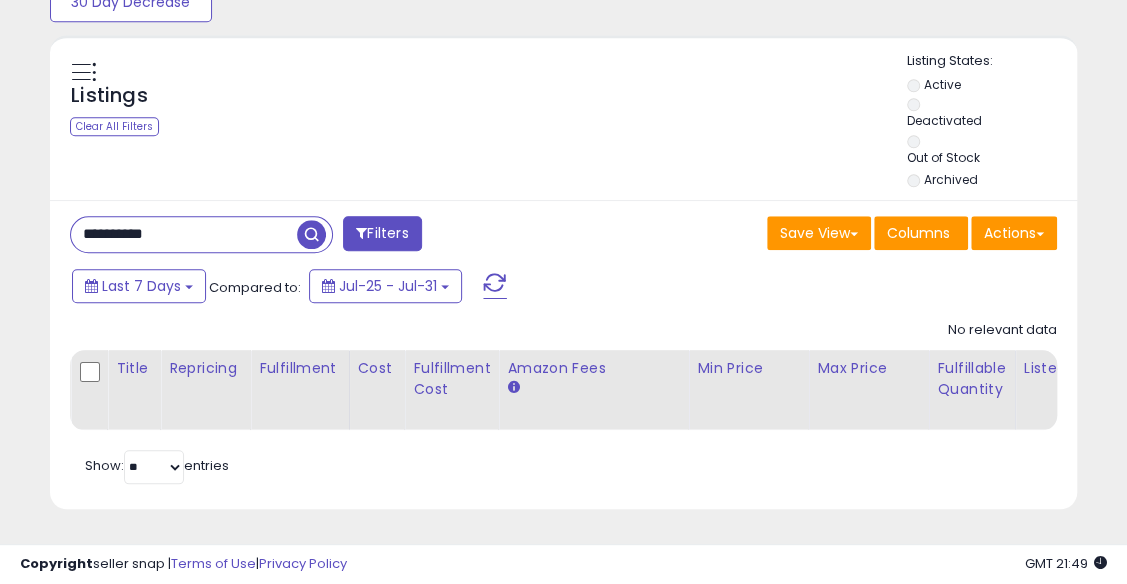click on "Deactivated" at bounding box center [951, 116] 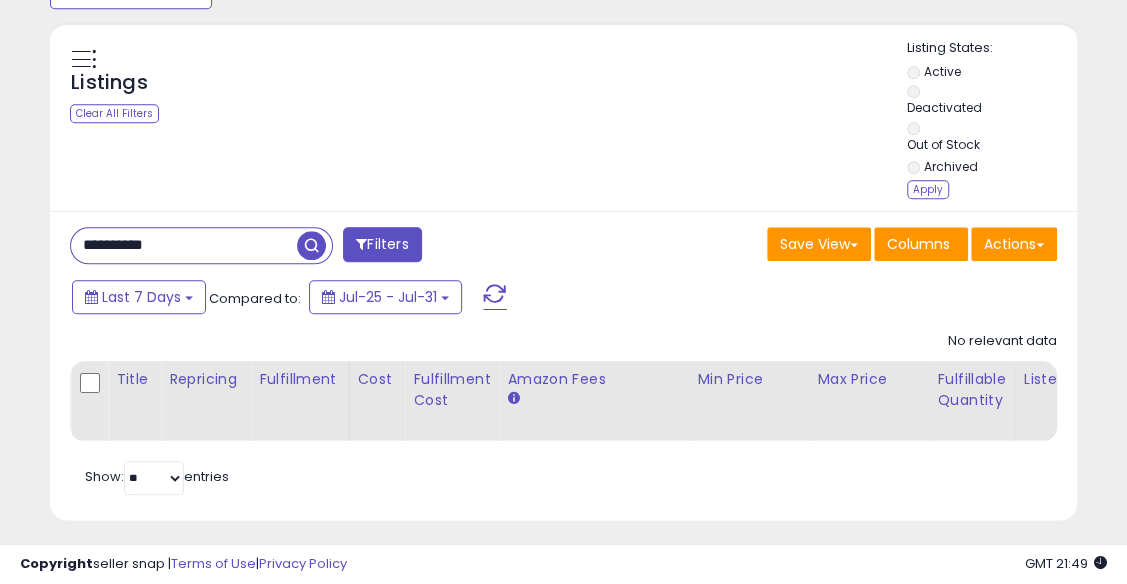 click at bounding box center (311, 245) 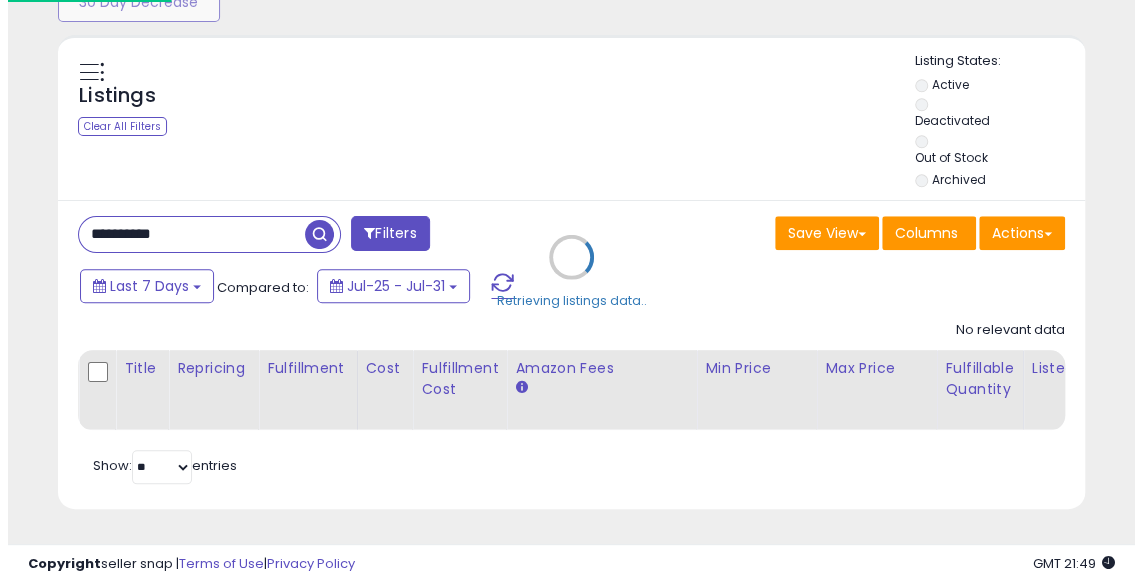 scroll, scrollTop: 999590, scrollLeft: 999398, axis: both 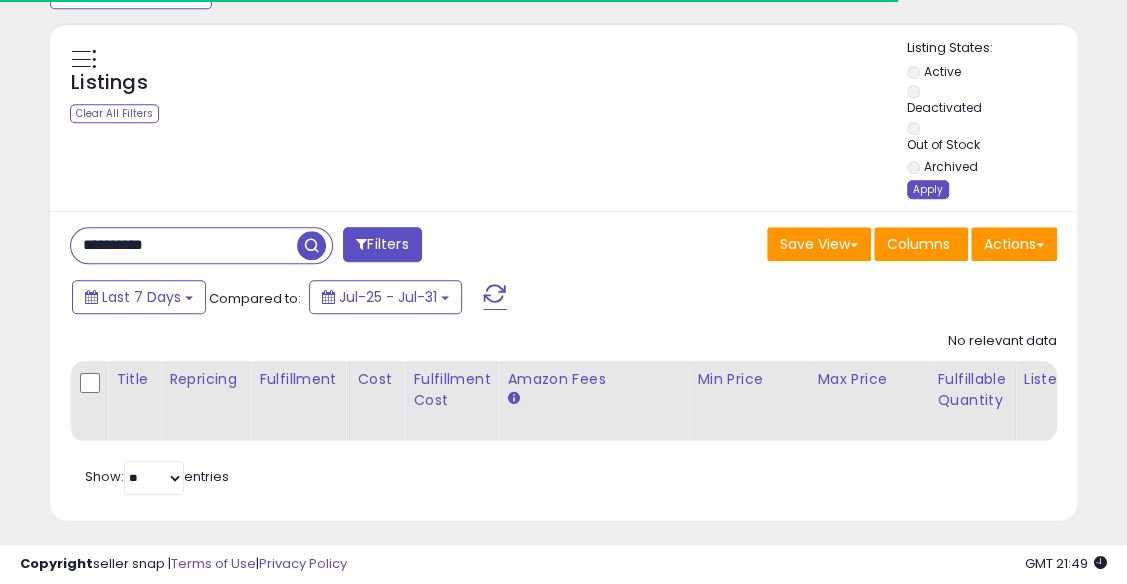 click on "Apply" at bounding box center (928, 189) 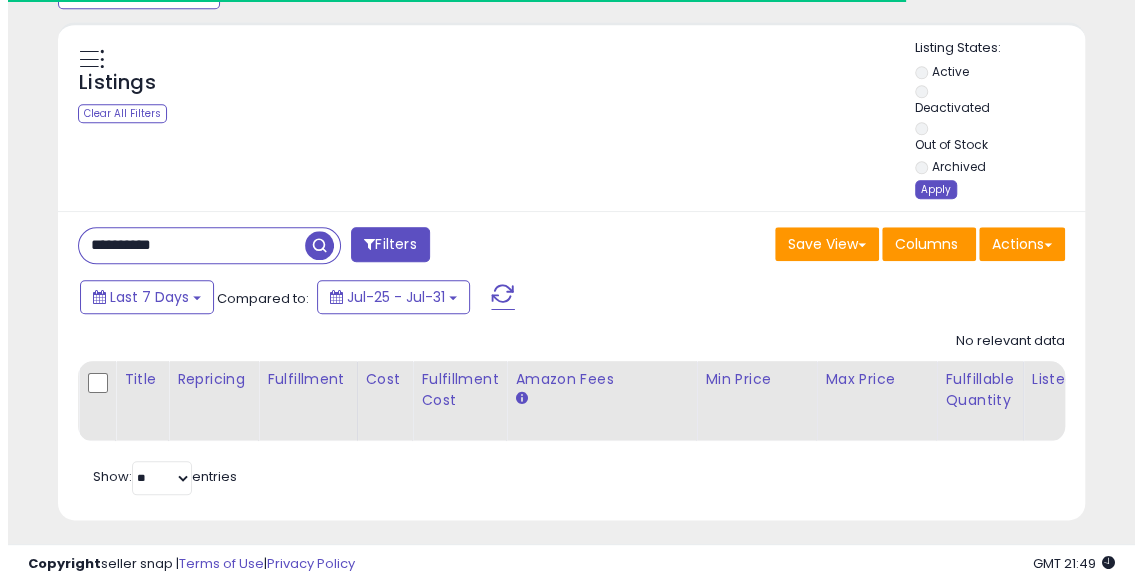 scroll, scrollTop: 999590, scrollLeft: 999398, axis: both 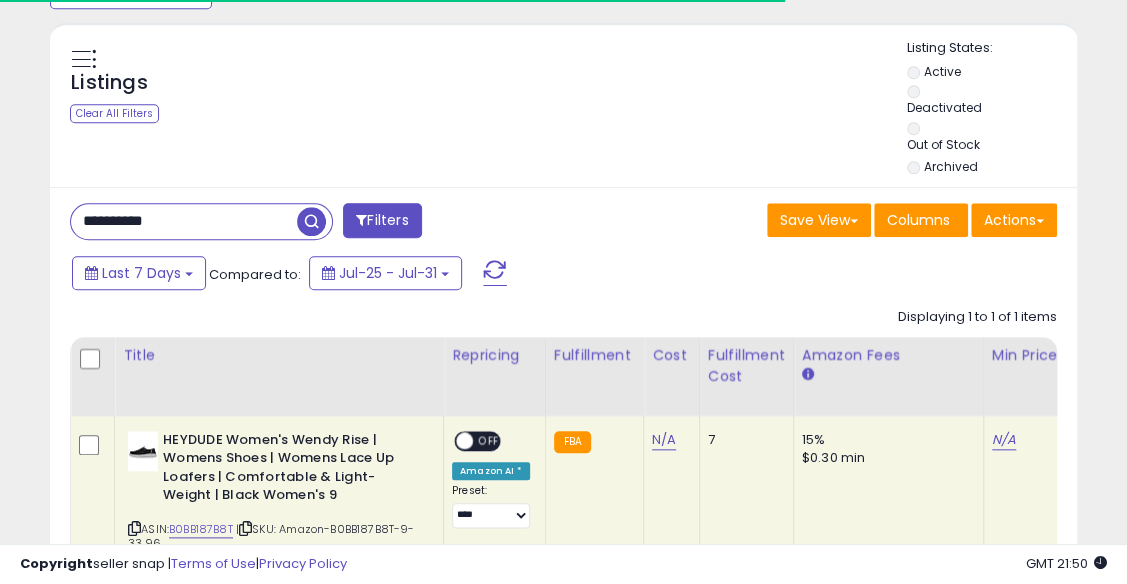 click at bounding box center (311, 221) 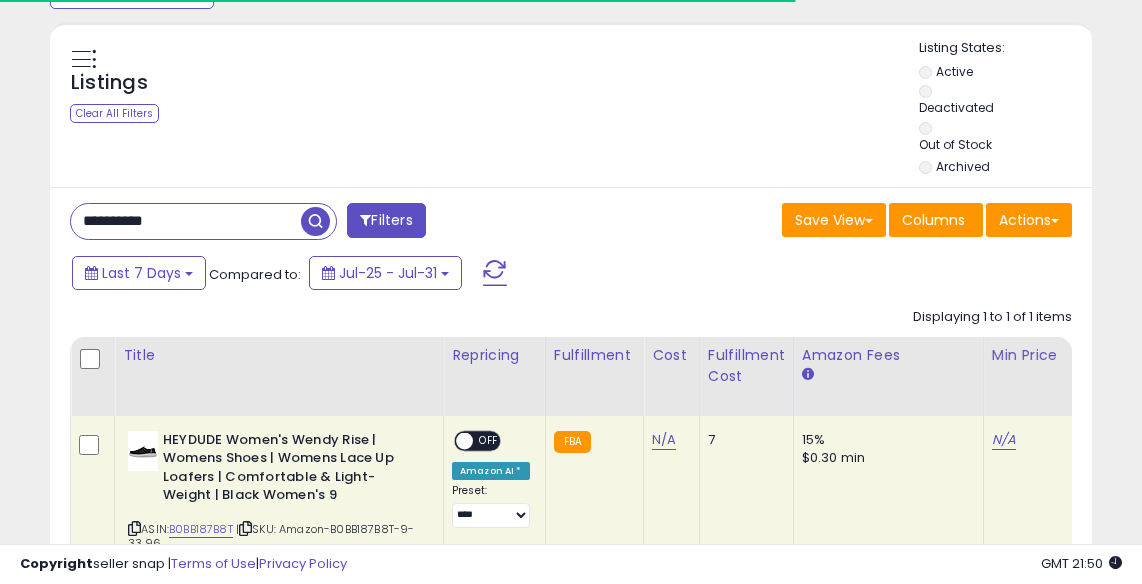 scroll, scrollTop: 999590, scrollLeft: 999398, axis: both 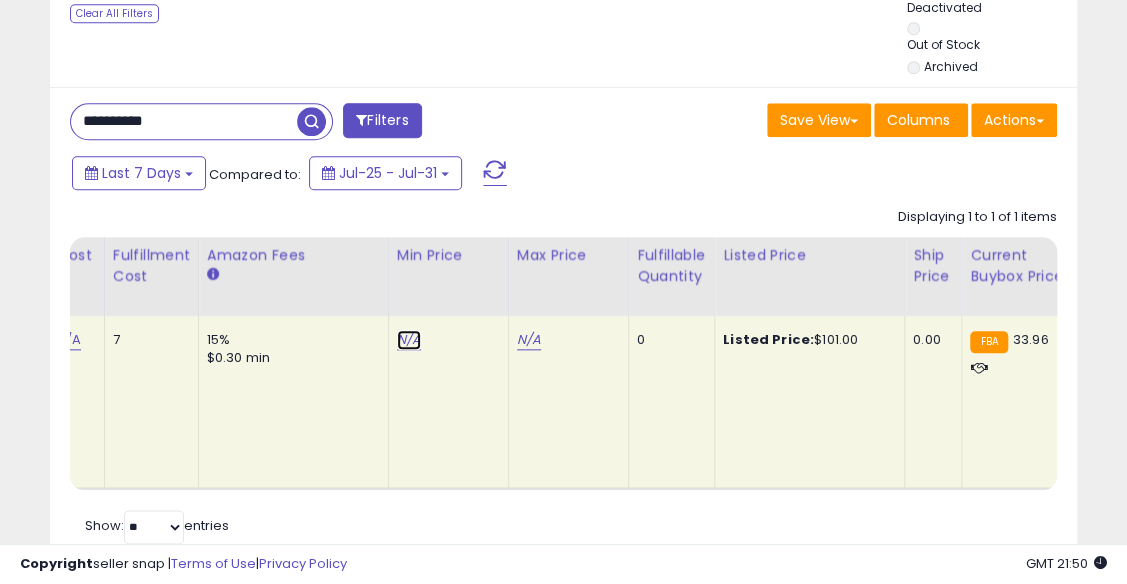 click on "N/A" at bounding box center [409, 340] 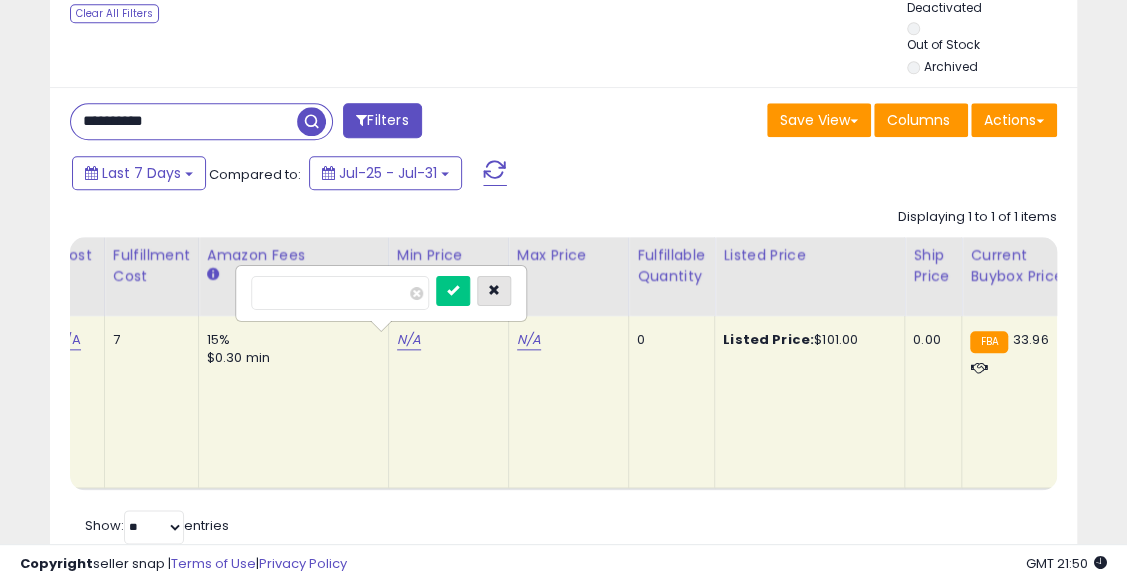click at bounding box center [494, 290] 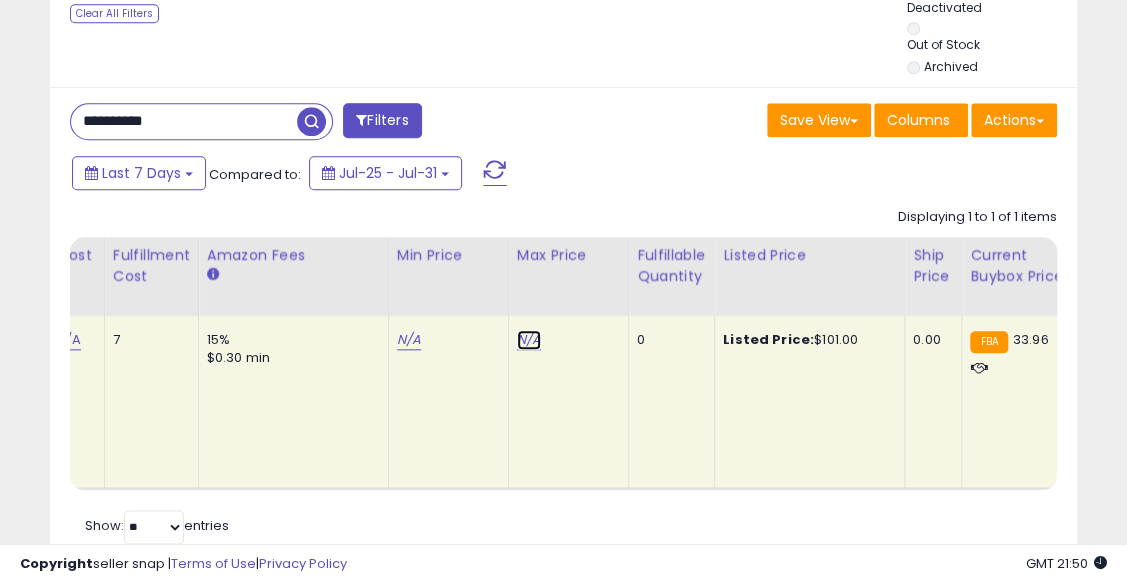 click on "N/A" at bounding box center (529, 340) 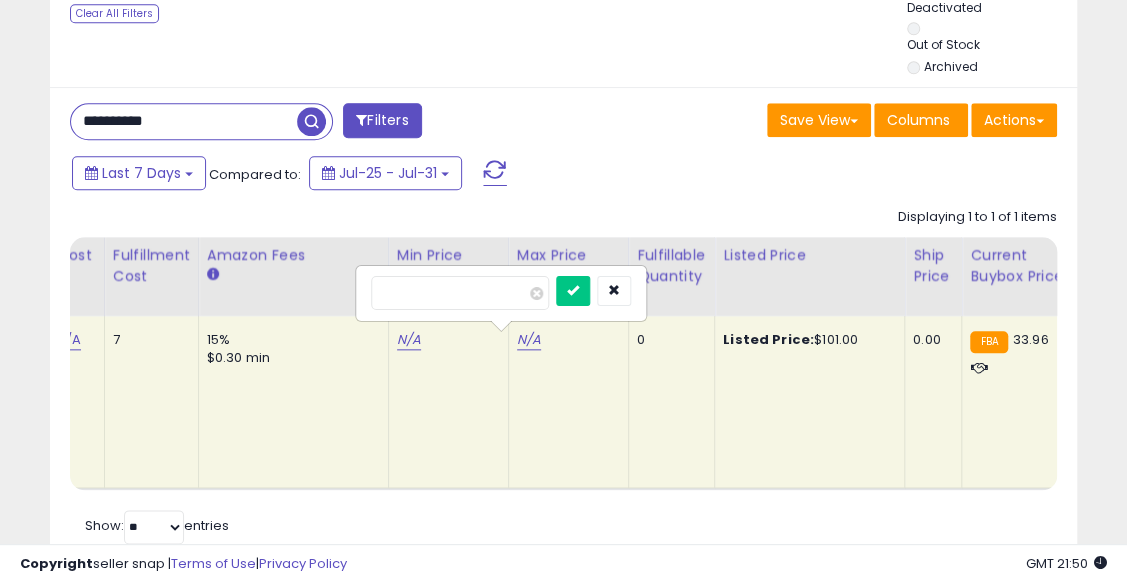 type on "*" 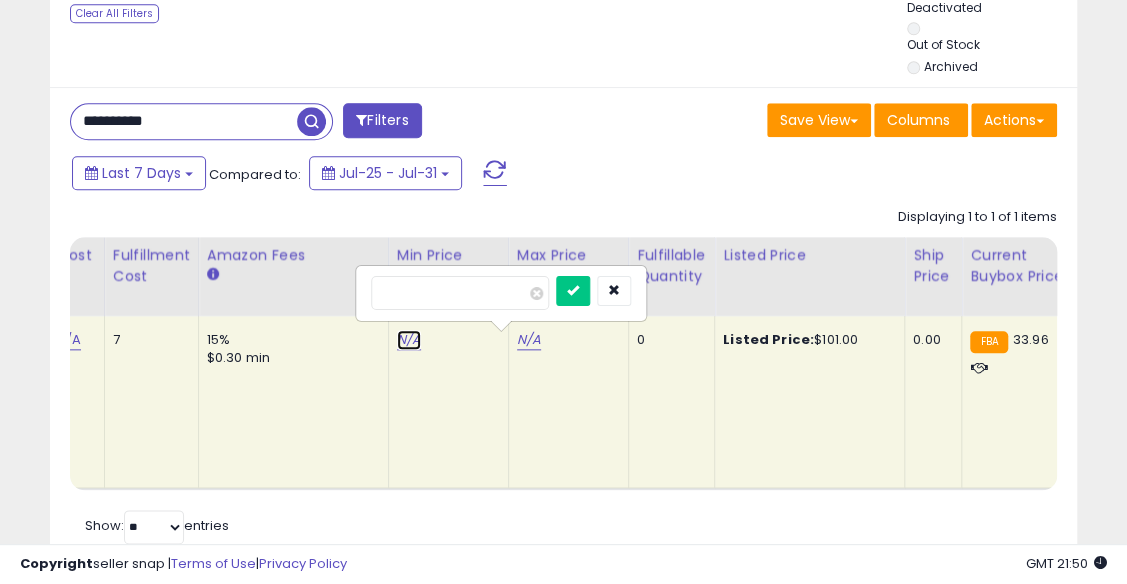 click on "N/A" at bounding box center (409, 340) 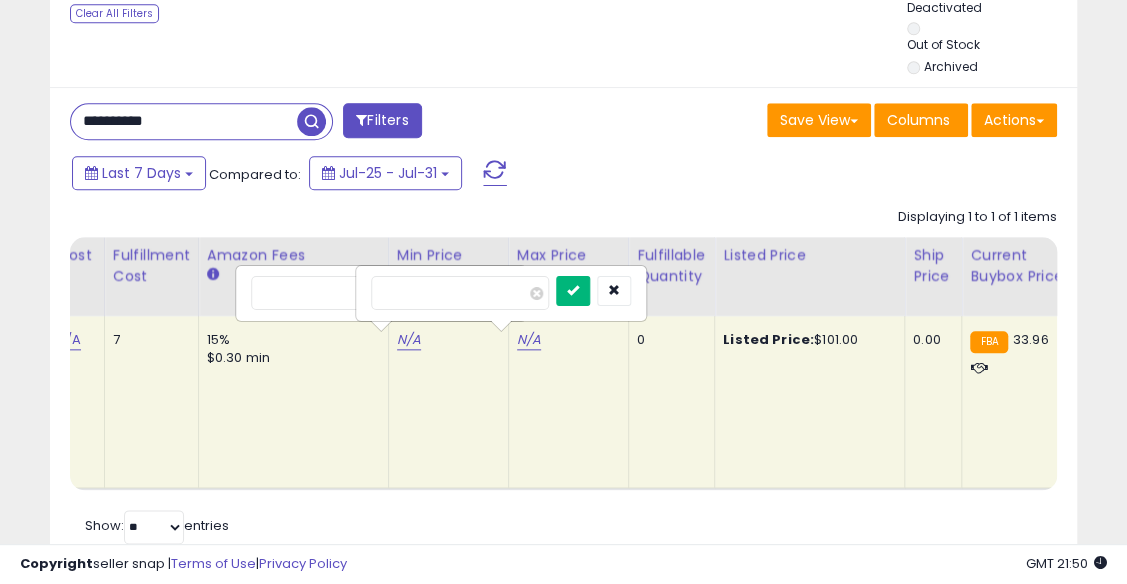 click at bounding box center [573, 290] 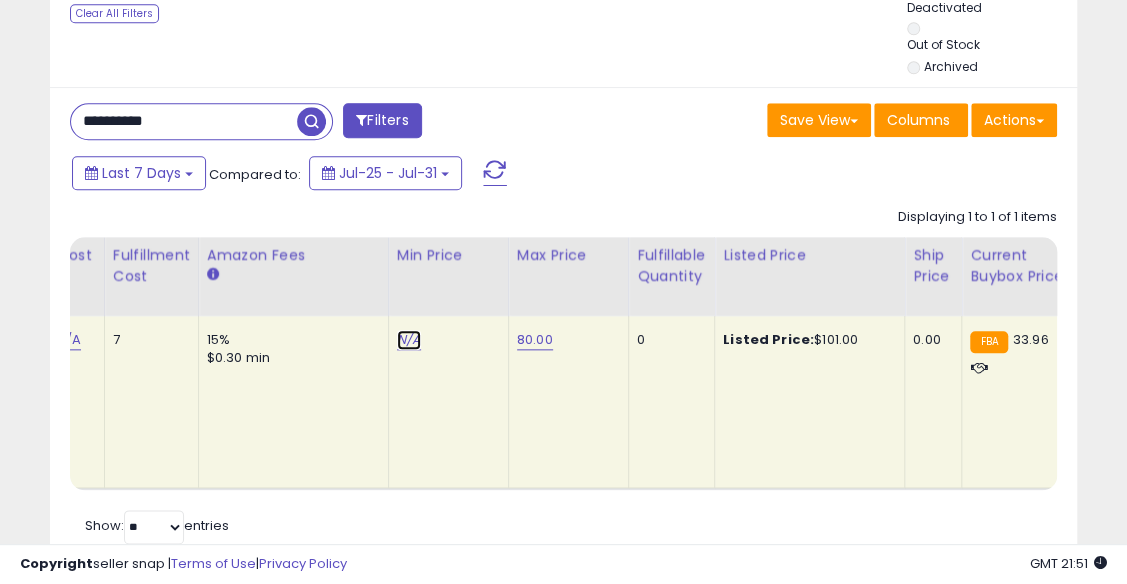 click on "N/A" at bounding box center (409, 340) 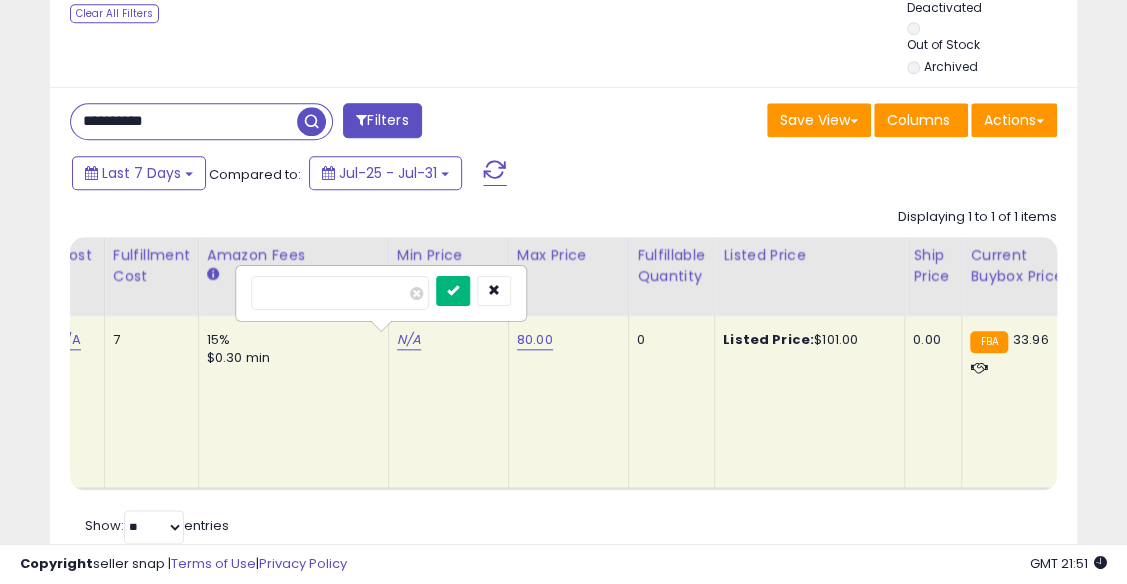 type on "**" 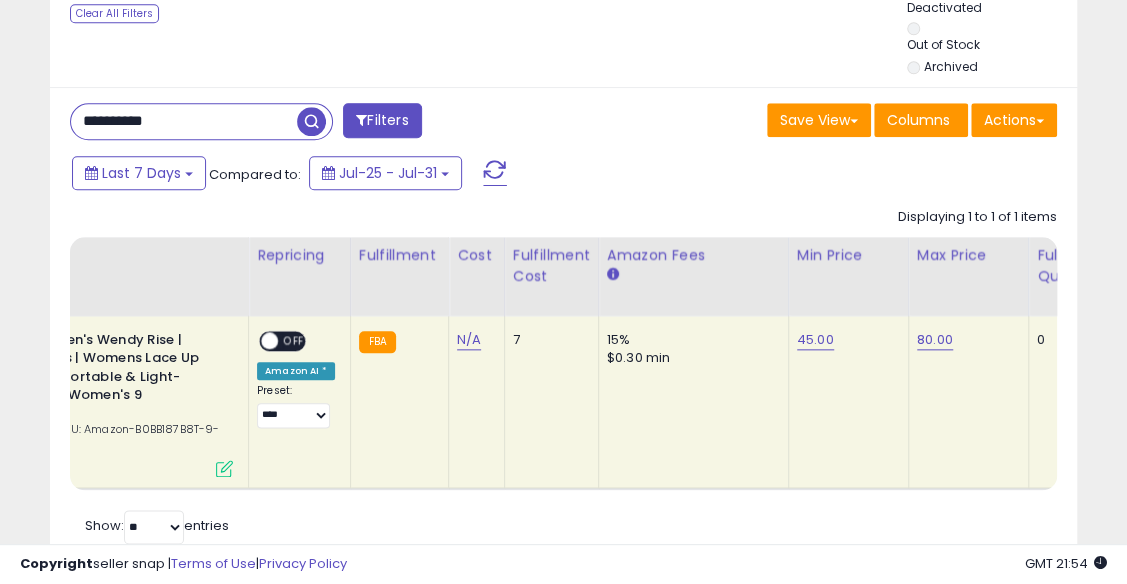 click on "OFF" at bounding box center [294, 340] 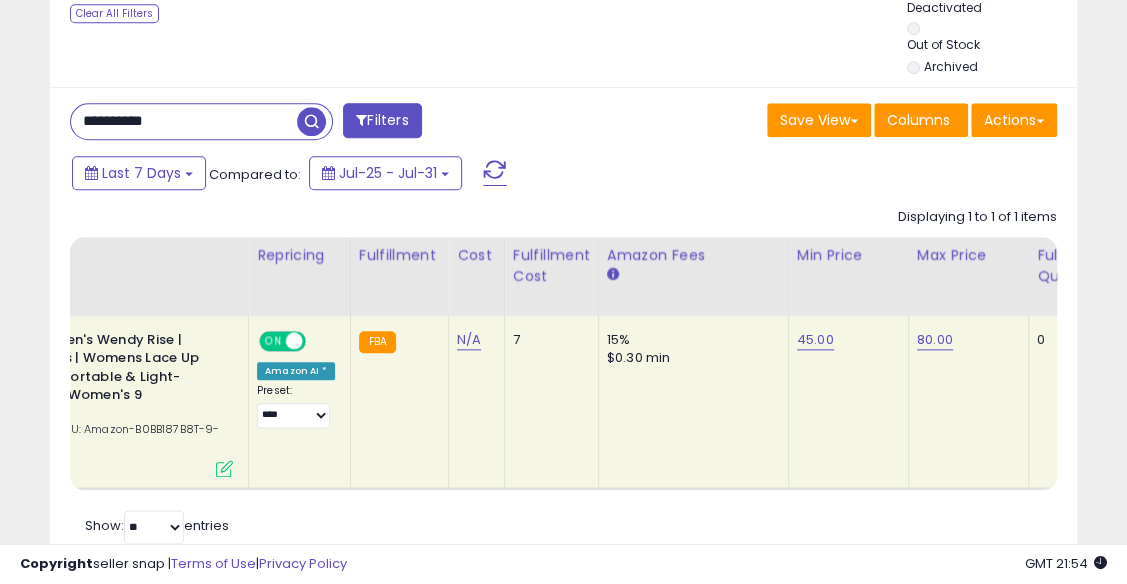 scroll, scrollTop: 0, scrollLeft: 0, axis: both 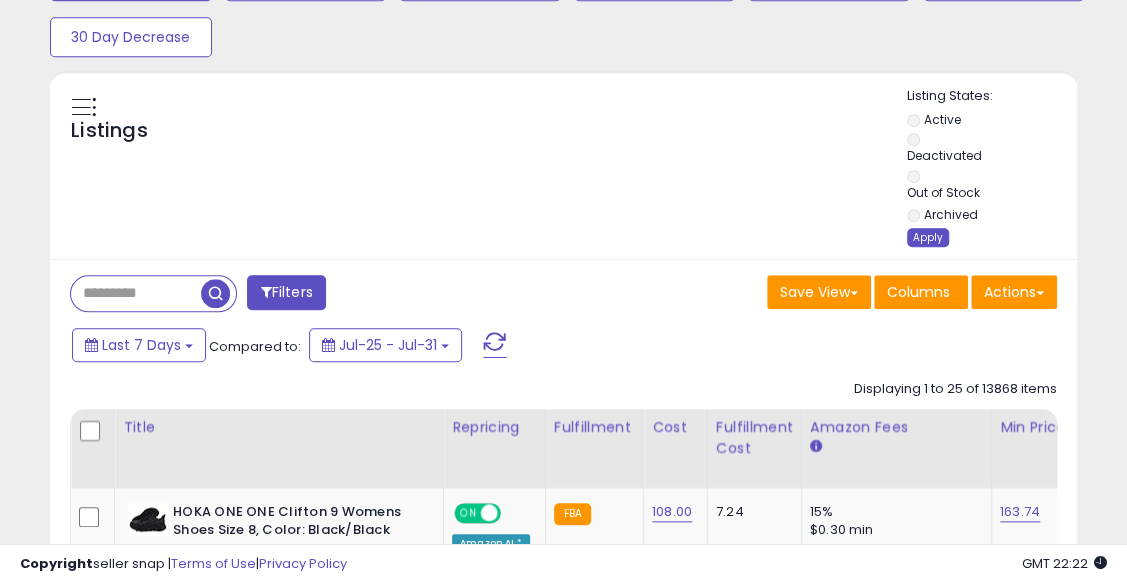 click on "Apply" at bounding box center [928, 237] 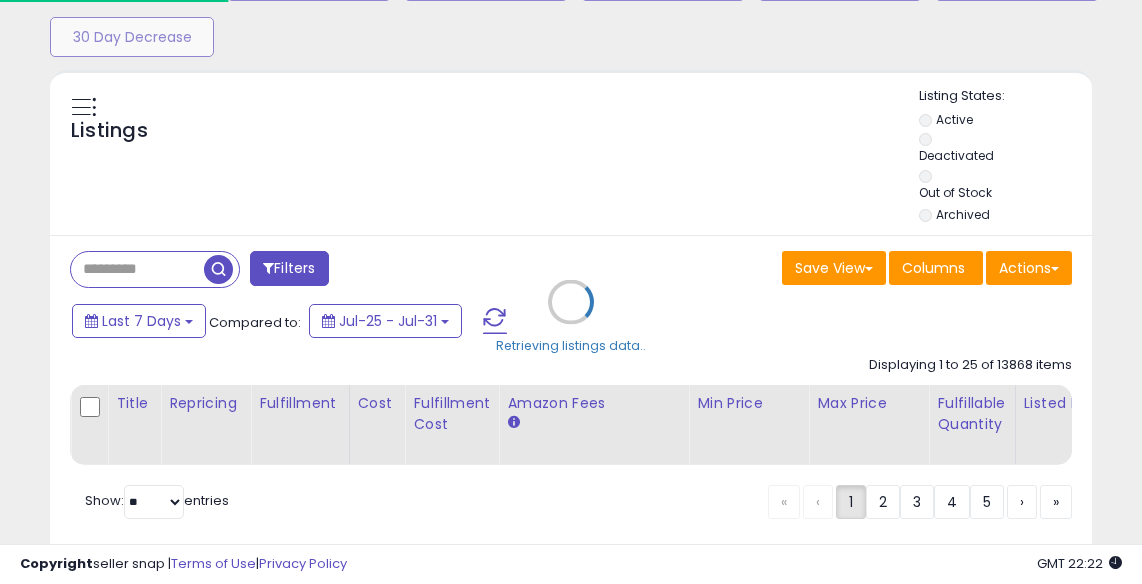 scroll, scrollTop: 999590, scrollLeft: 999398, axis: both 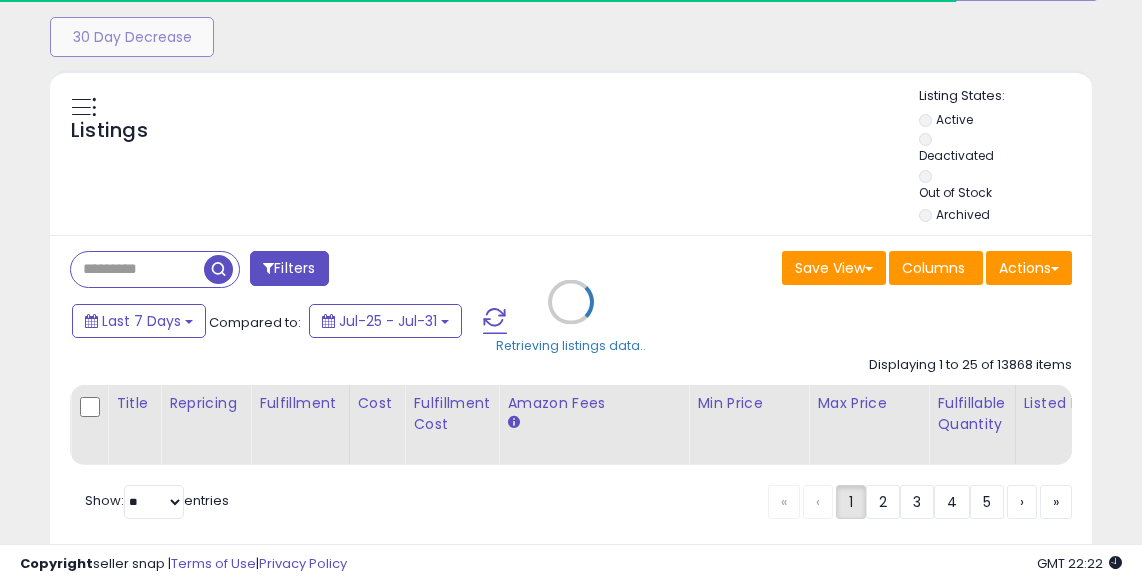 select on "*" 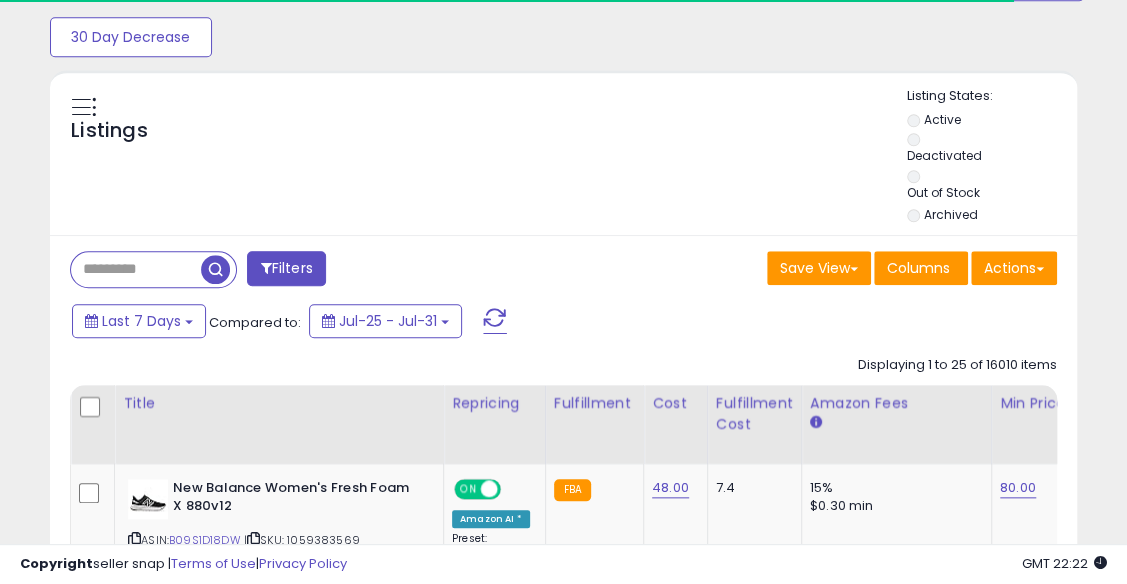 scroll, scrollTop: 410, scrollLeft: 592, axis: both 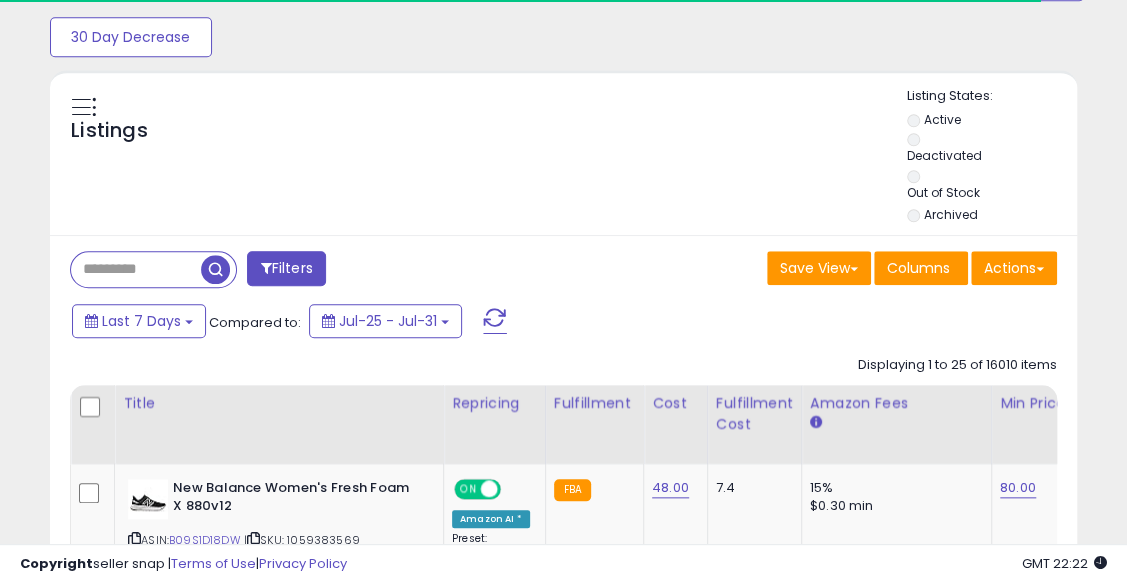 click at bounding box center [136, 269] 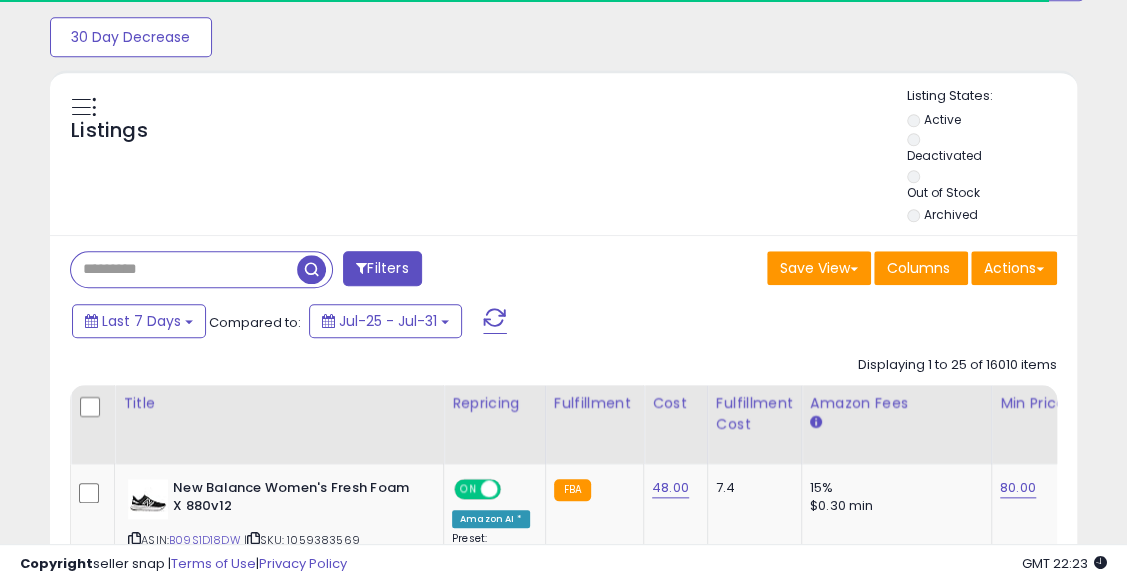 paste on "**********" 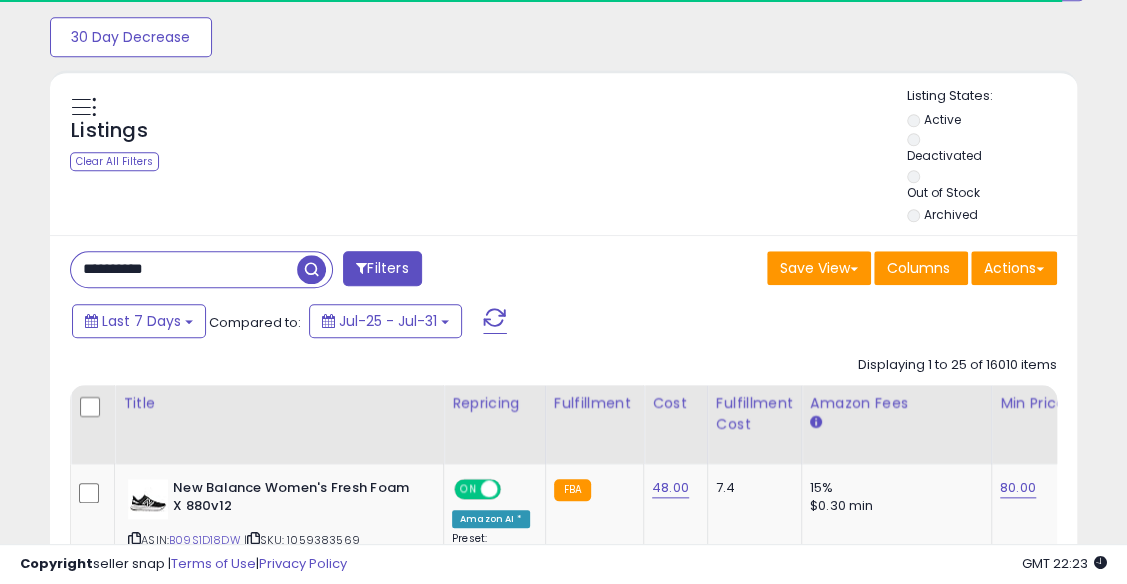 type on "**********" 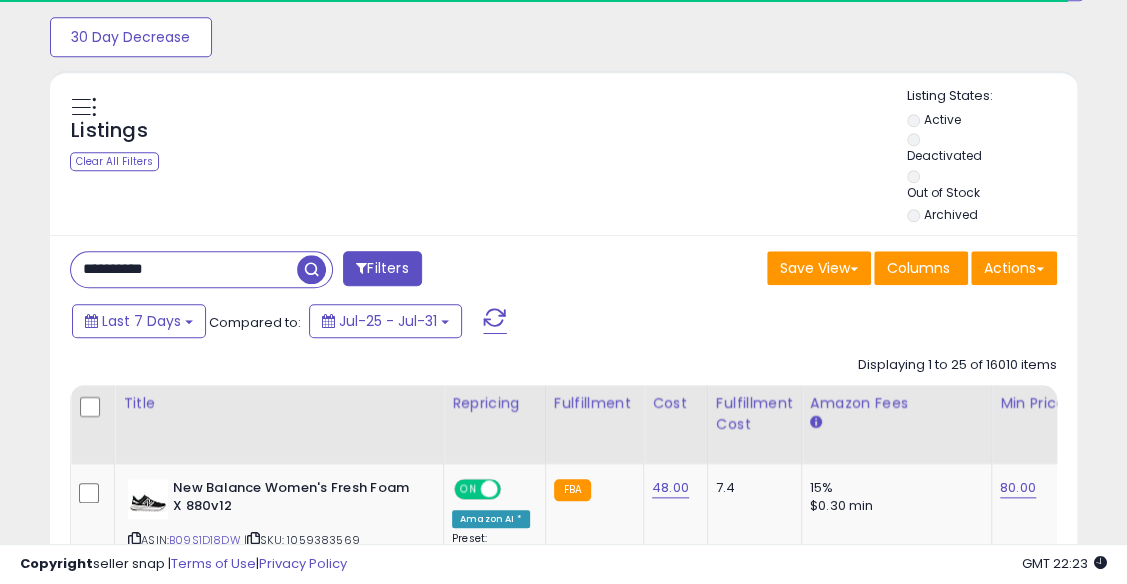 click on "Filters" at bounding box center (382, 268) 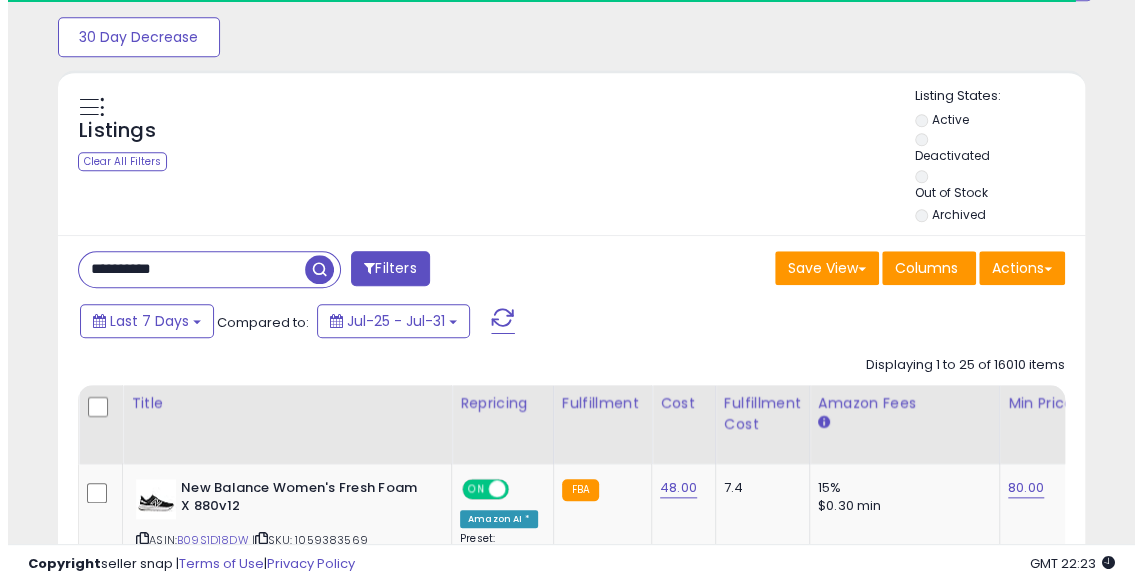 scroll, scrollTop: 999590, scrollLeft: 999398, axis: both 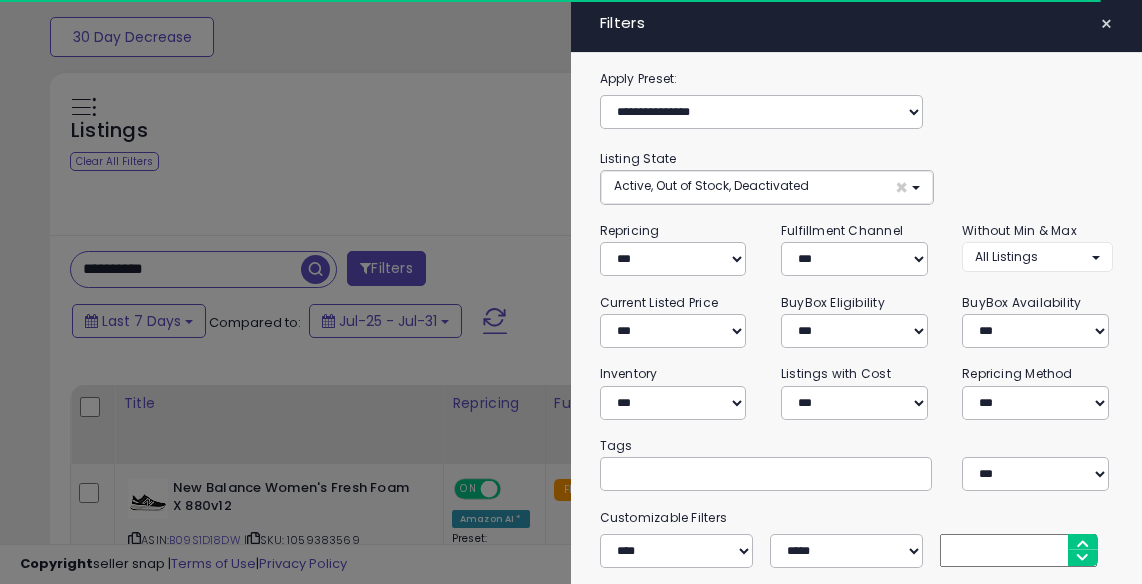 click at bounding box center (571, 292) 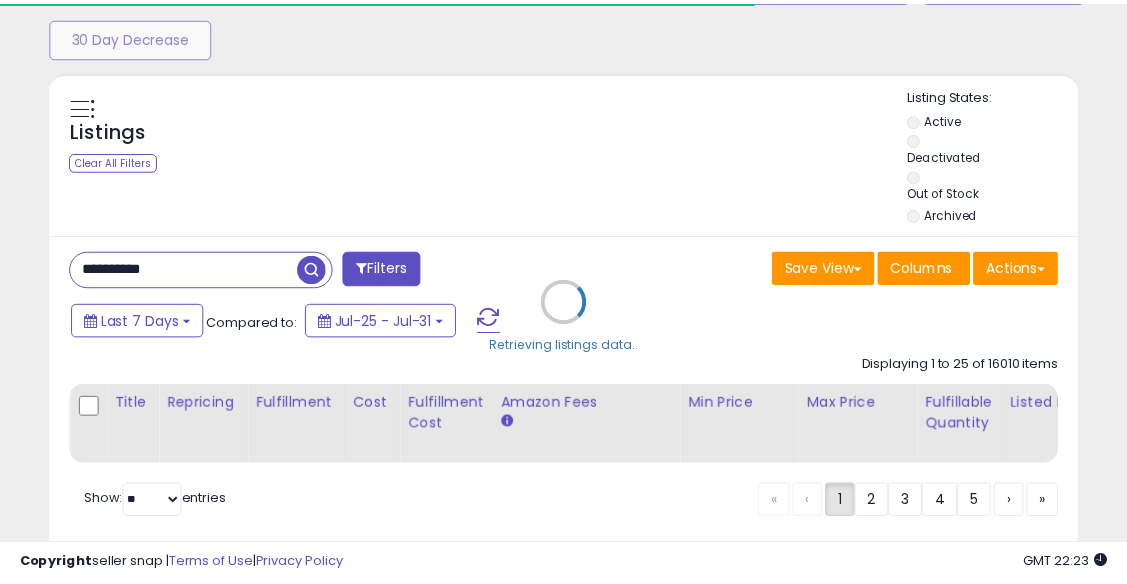 scroll, scrollTop: 410, scrollLeft: 592, axis: both 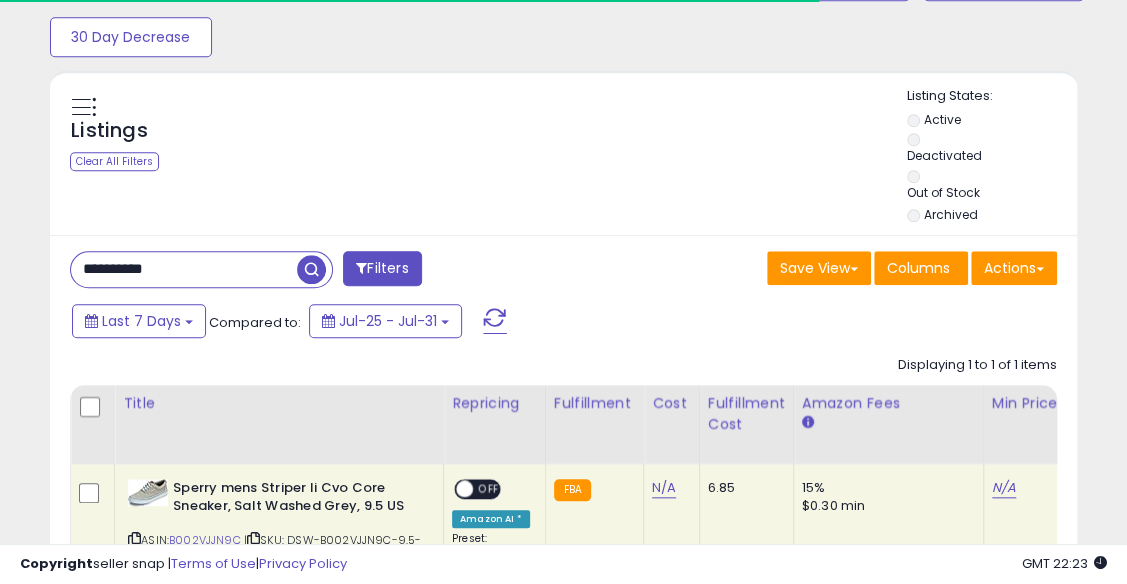 click at bounding box center [311, 269] 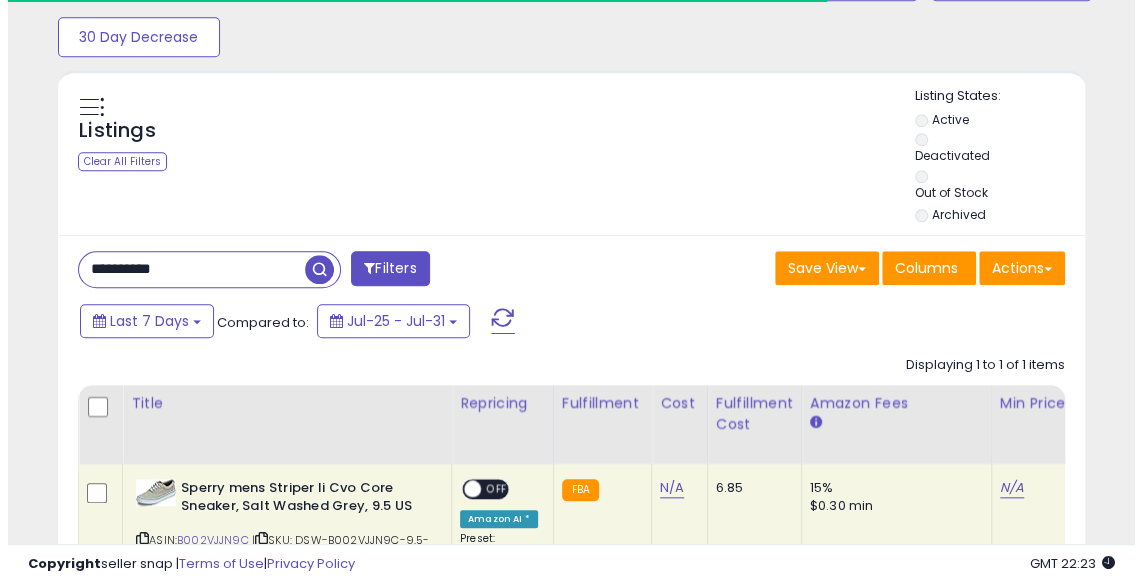 scroll, scrollTop: 999590, scrollLeft: 999398, axis: both 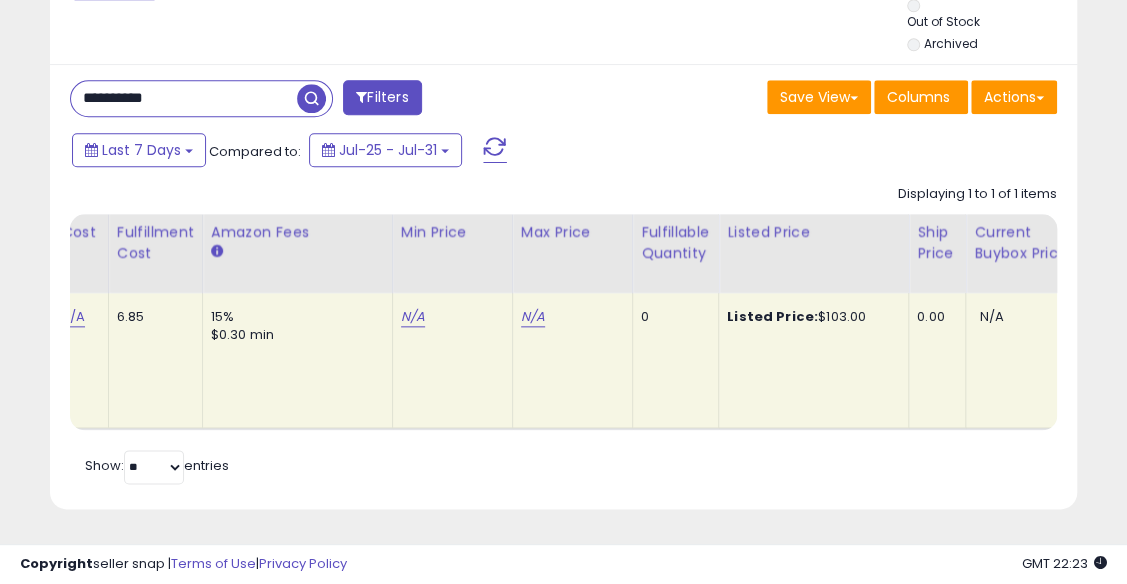 click on "N/A" at bounding box center (449, 317) 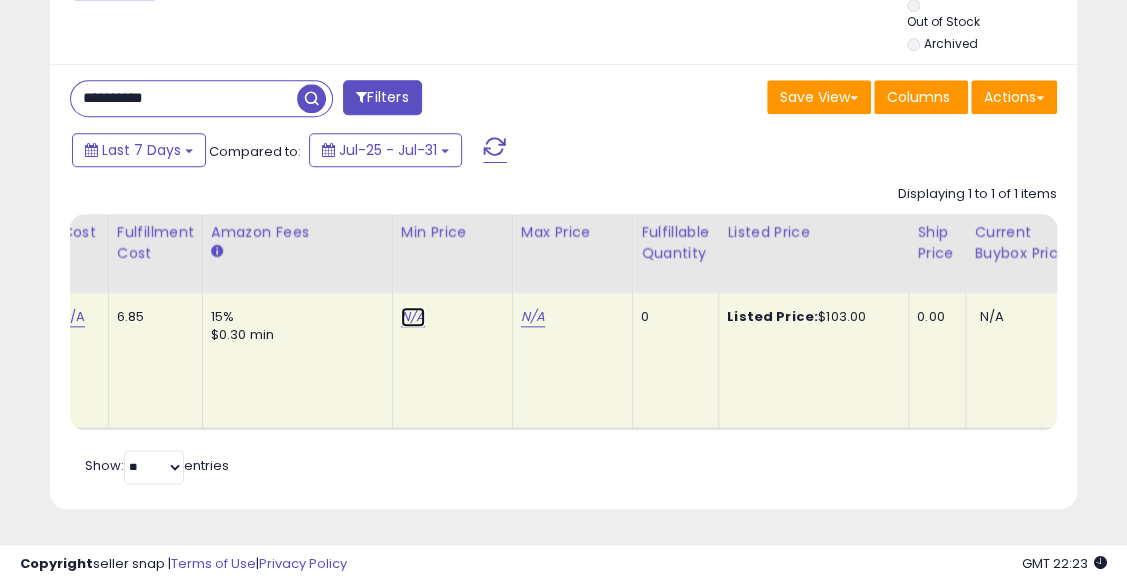 click on "N/A" at bounding box center [413, 317] 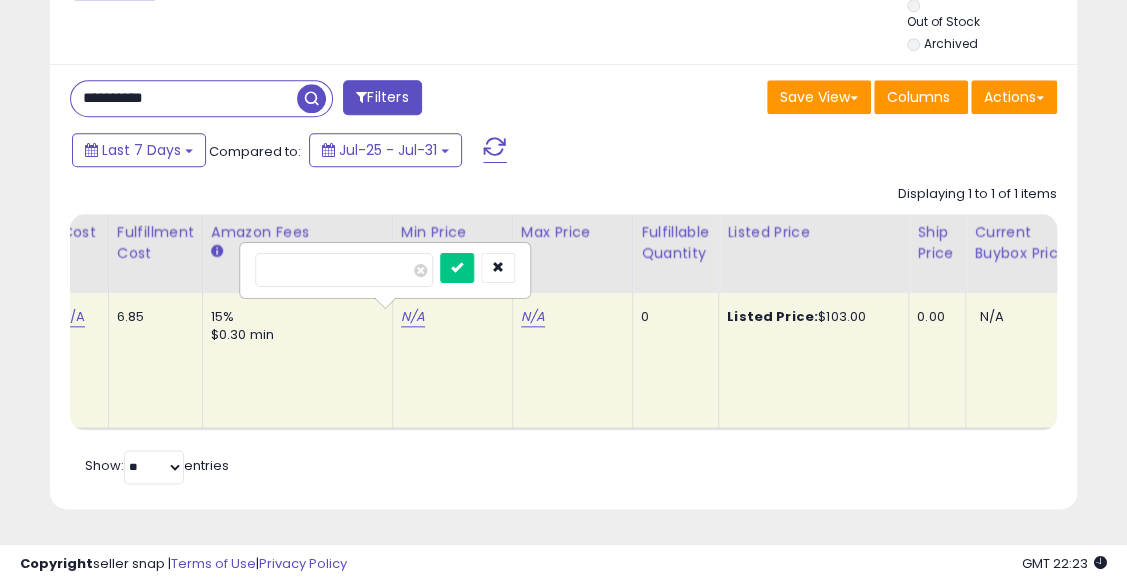 click at bounding box center (344, 270) 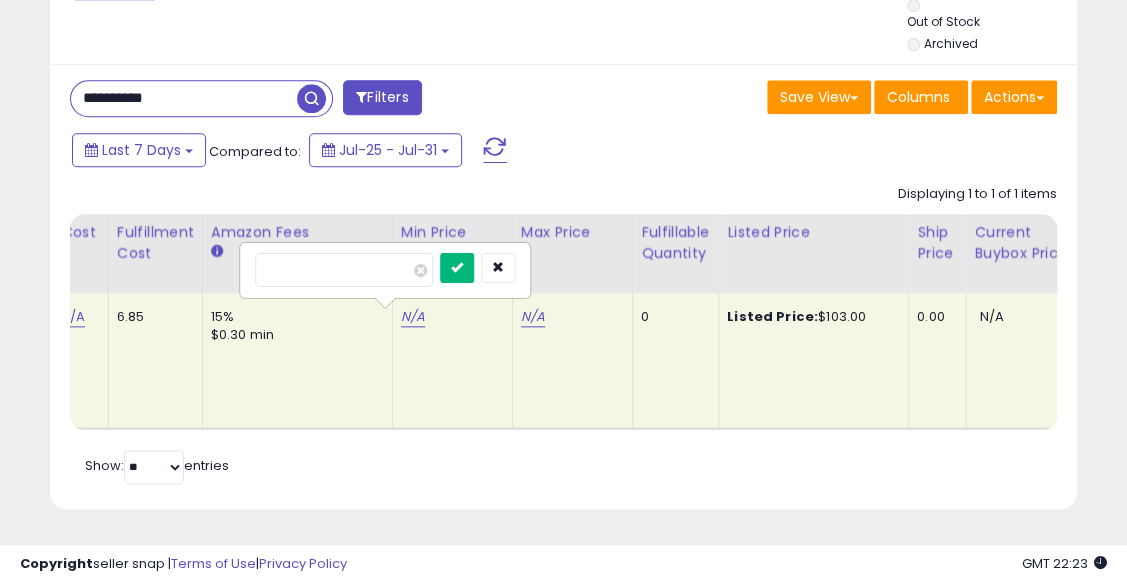 click at bounding box center [457, 267] 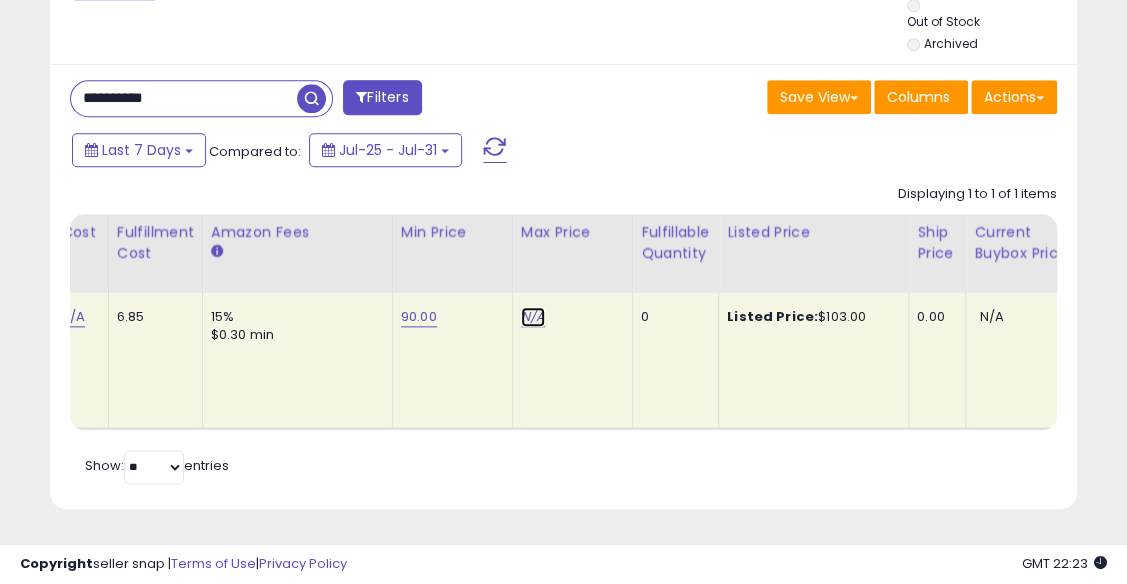 click on "N/A" at bounding box center (533, 317) 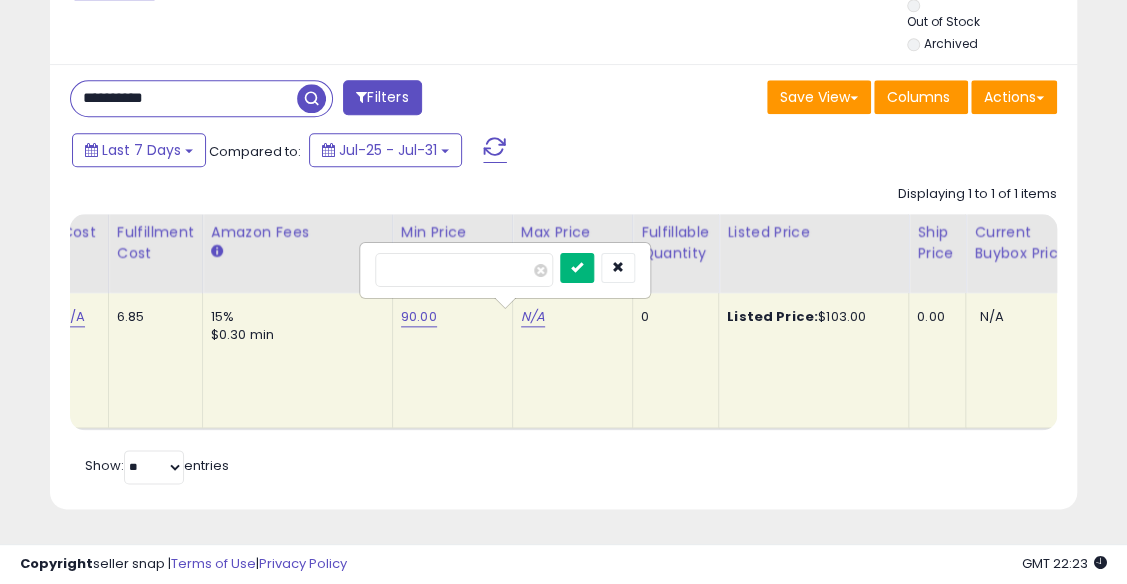 type on "***" 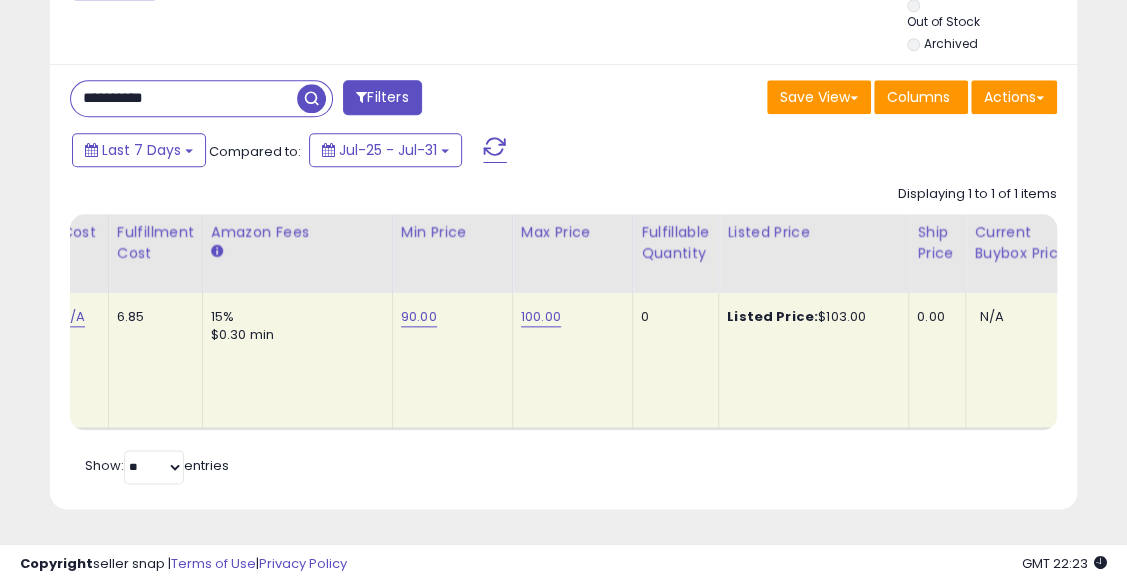 scroll, scrollTop: 0, scrollLeft: 228, axis: horizontal 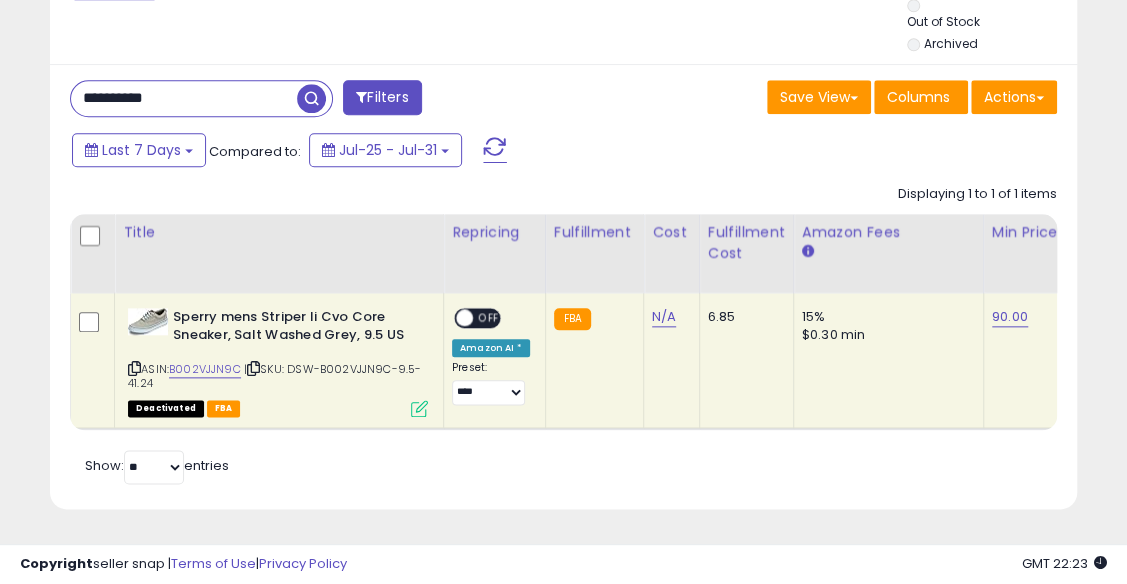 click at bounding box center [464, 317] 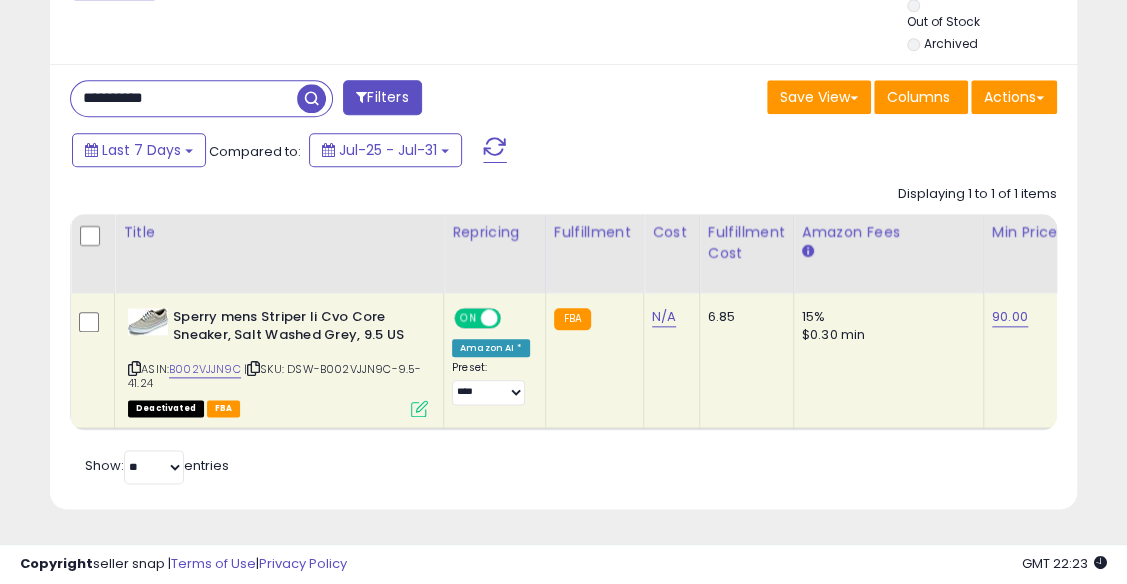 click on "Retrieving listings data..
Displaying 1 to 1 of 1 items
Title
Repricing" at bounding box center [563, 332] 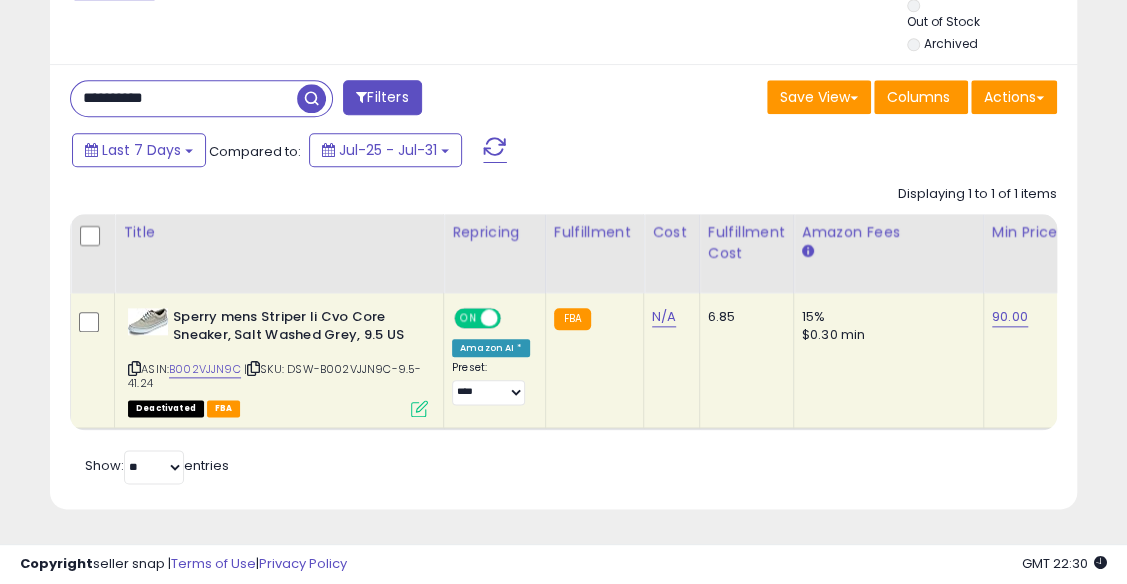scroll, scrollTop: 884, scrollLeft: 0, axis: vertical 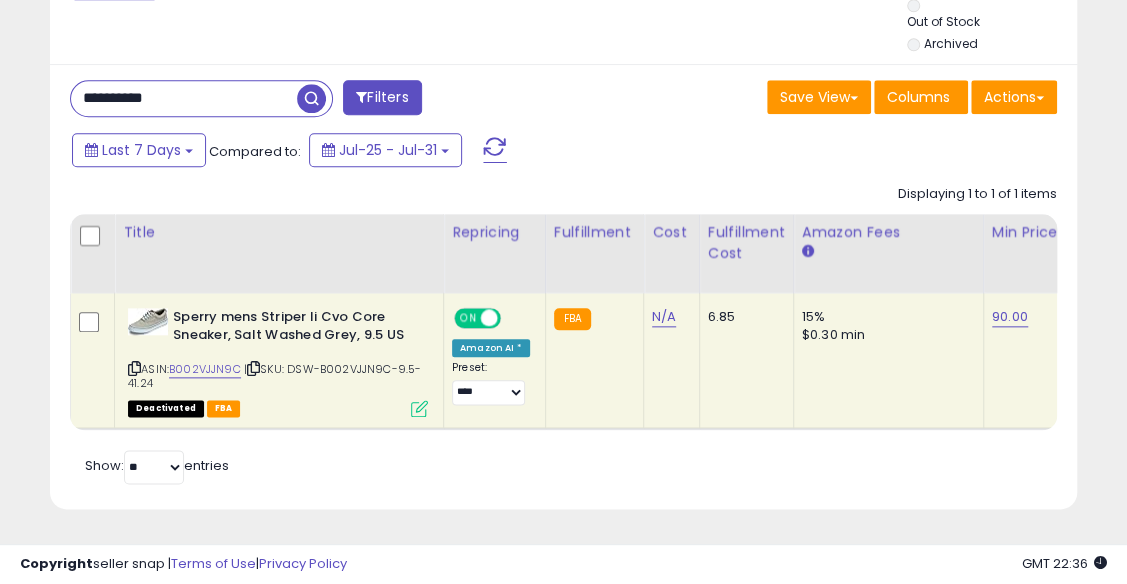 drag, startPoint x: 222, startPoint y: 92, endPoint x: -4, endPoint y: 112, distance: 226.88322 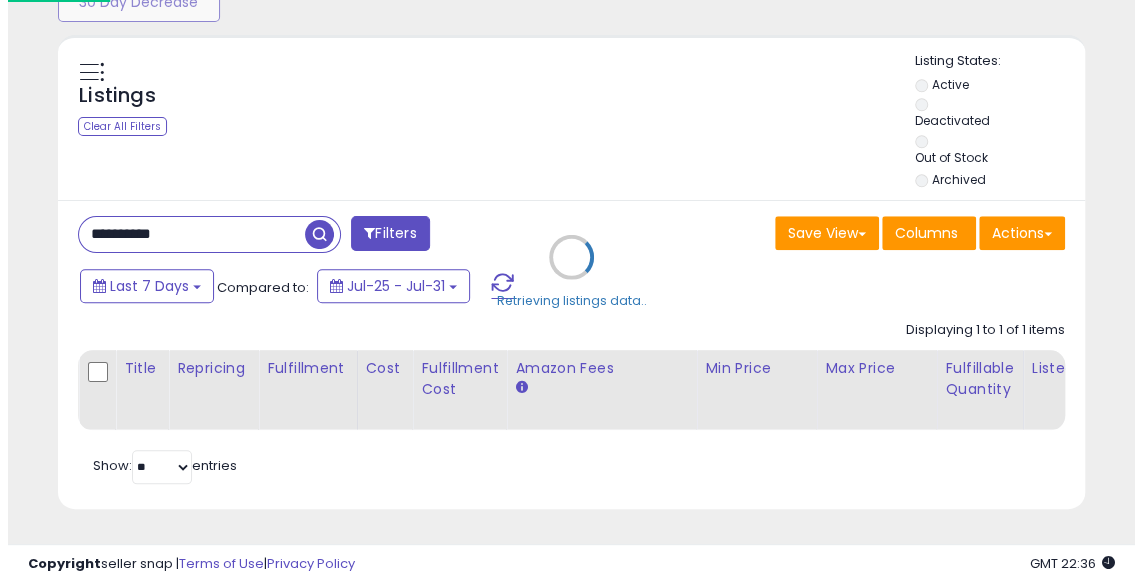 scroll, scrollTop: 748, scrollLeft: 0, axis: vertical 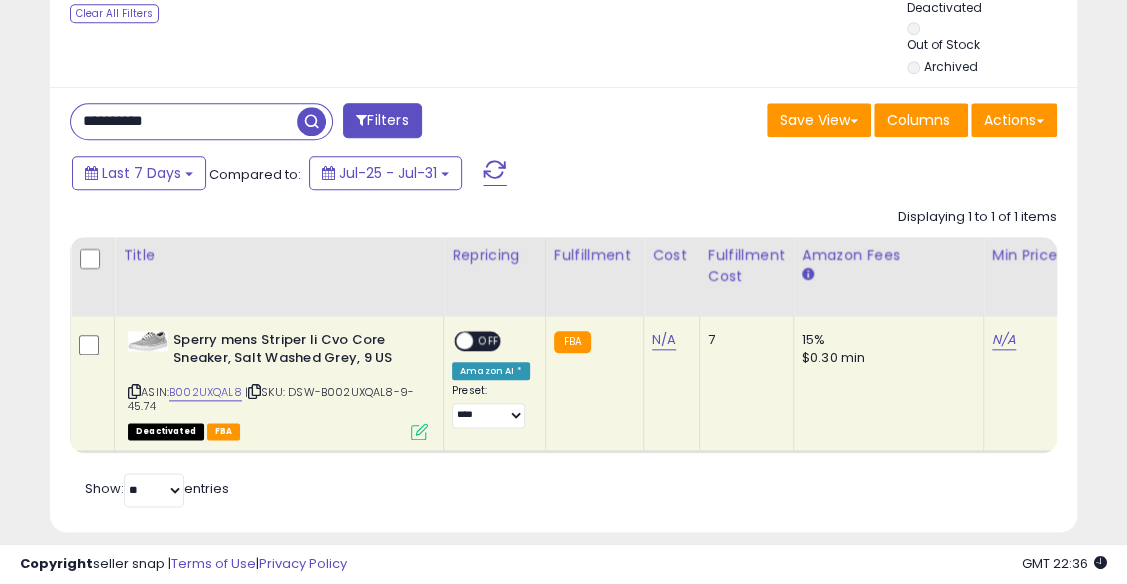 type 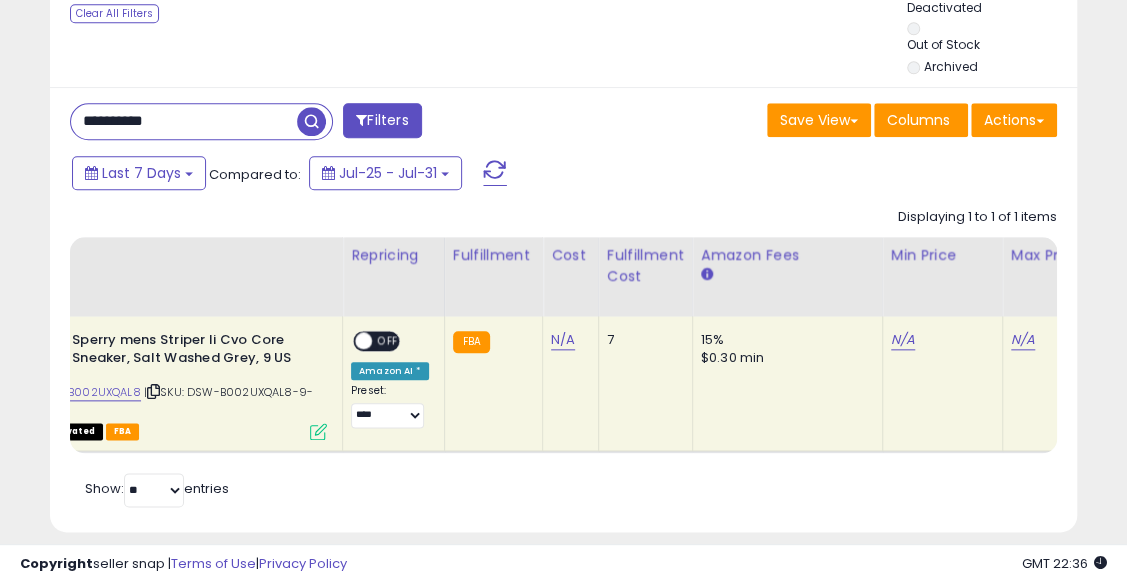 scroll, scrollTop: 0, scrollLeft: 314, axis: horizontal 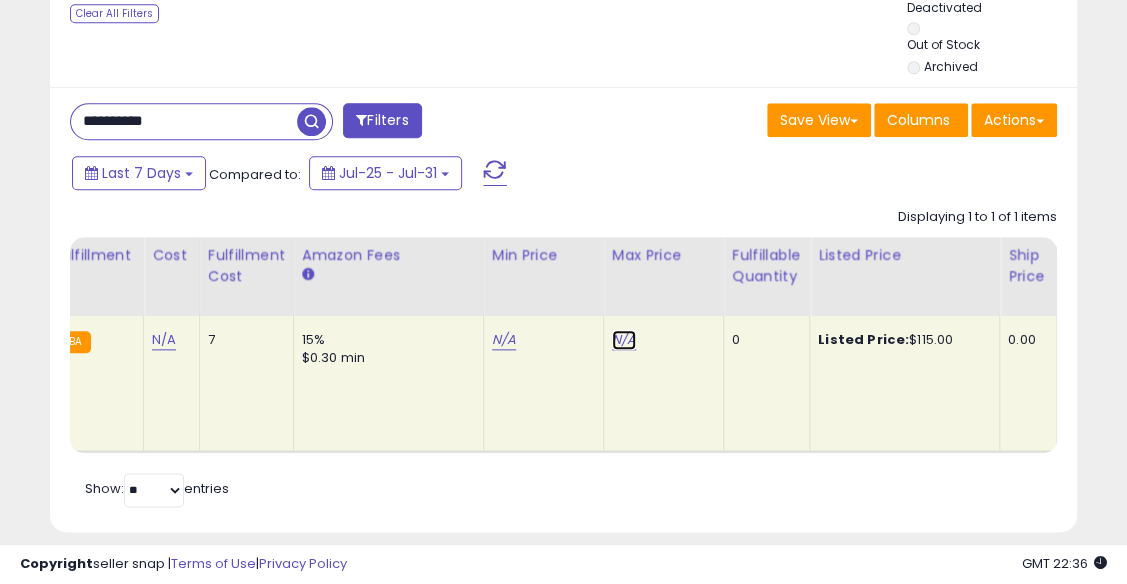 click on "N/A" at bounding box center (624, 340) 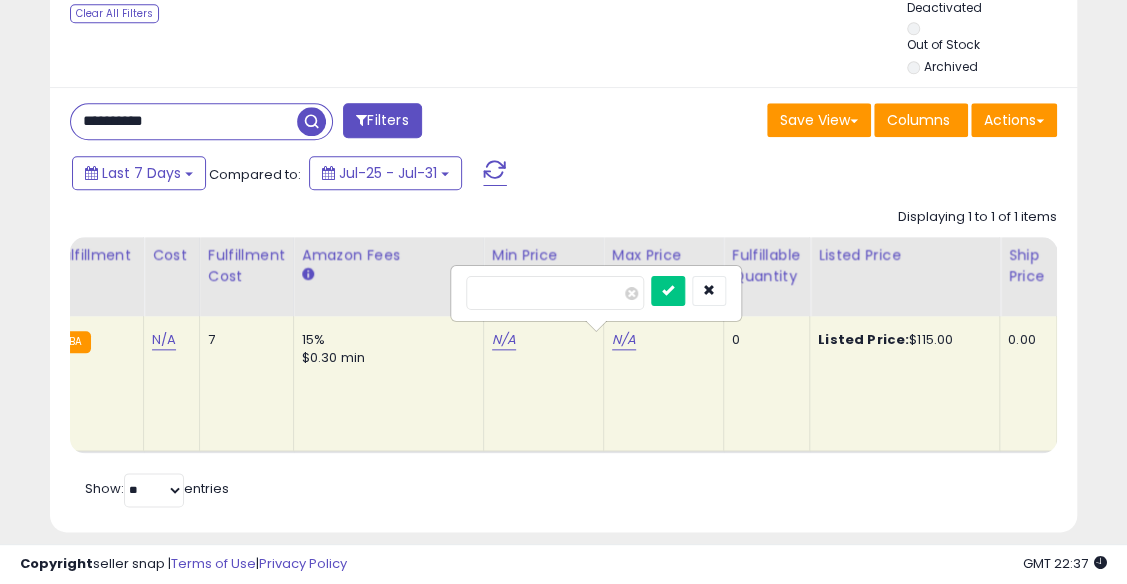 type on "**" 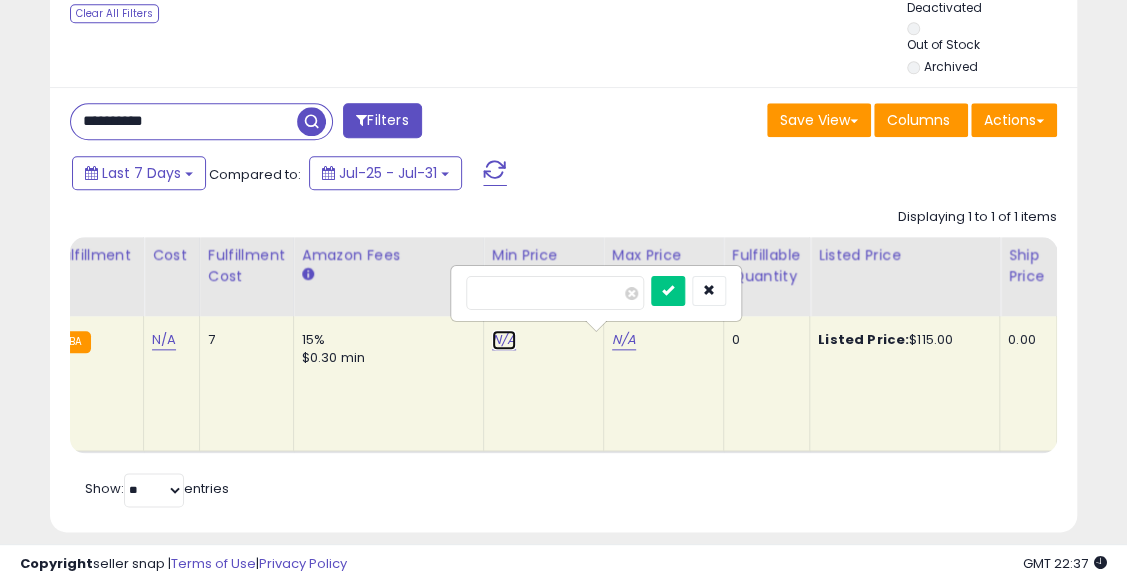 click on "N/A" at bounding box center (504, 340) 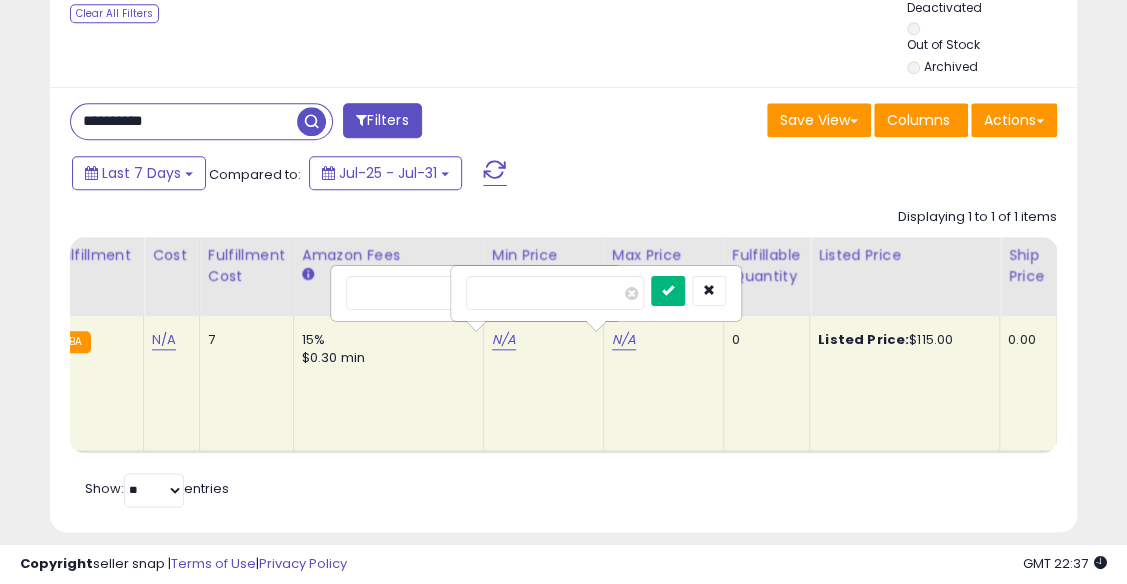 type on "**" 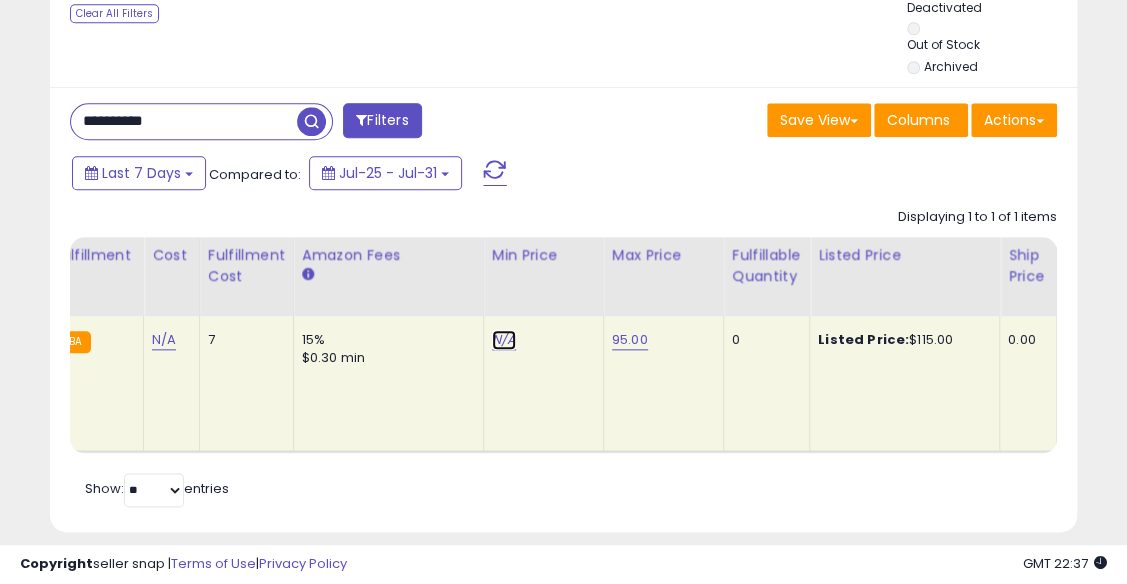 click on "N/A" at bounding box center [504, 340] 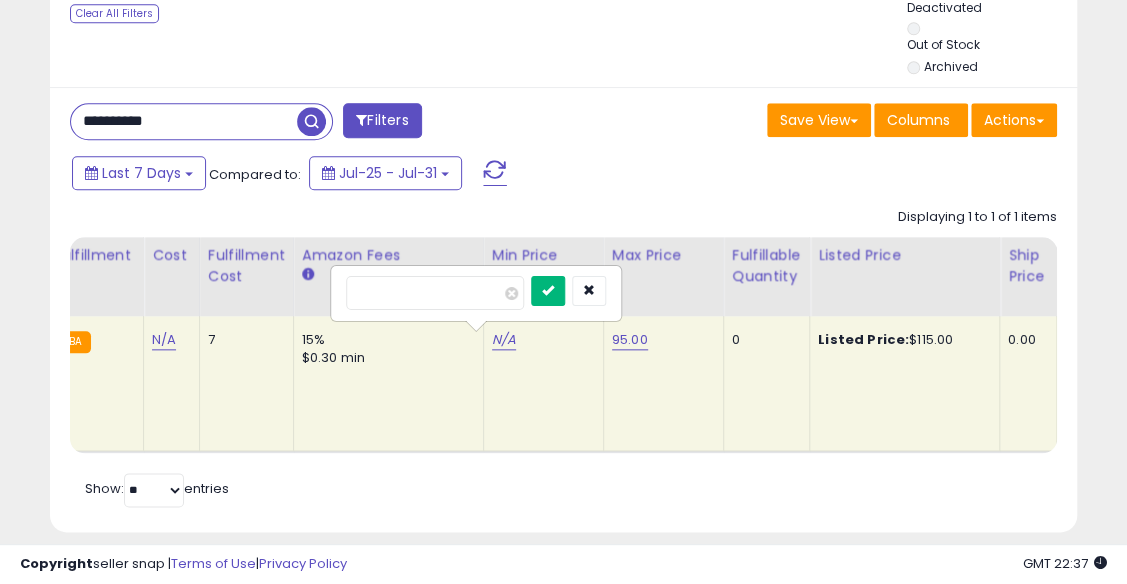 type on "**" 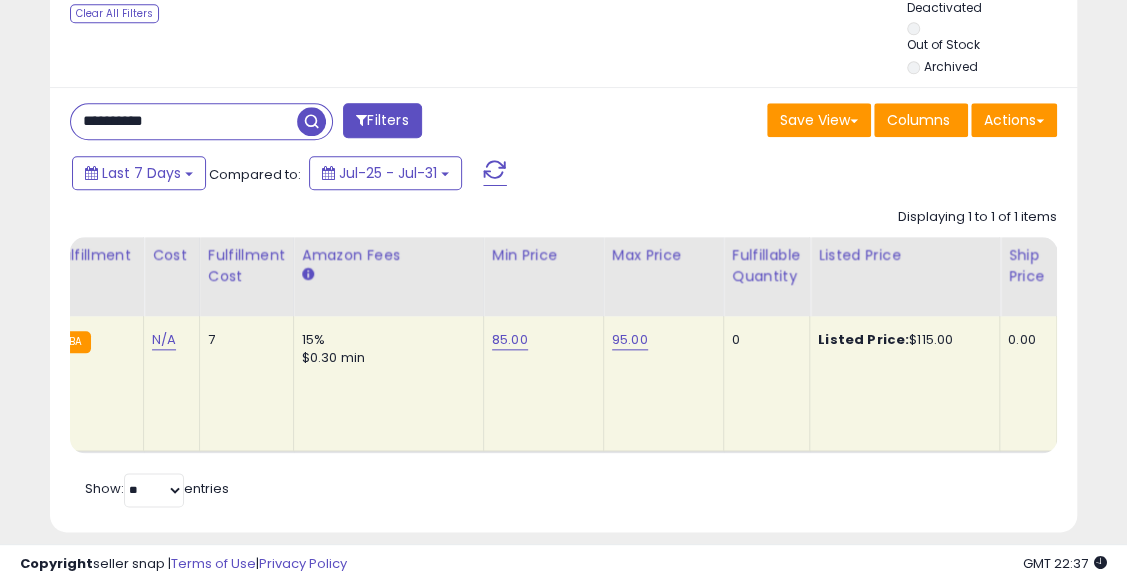 scroll, scrollTop: 0, scrollLeft: 974, axis: horizontal 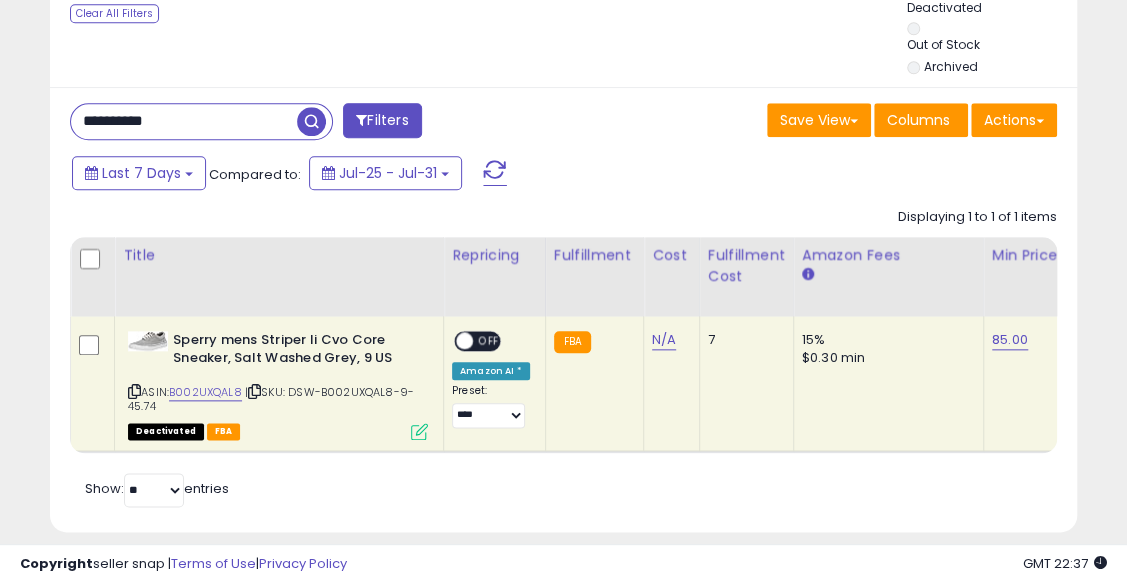click on "ON   OFF" at bounding box center [455, 340] 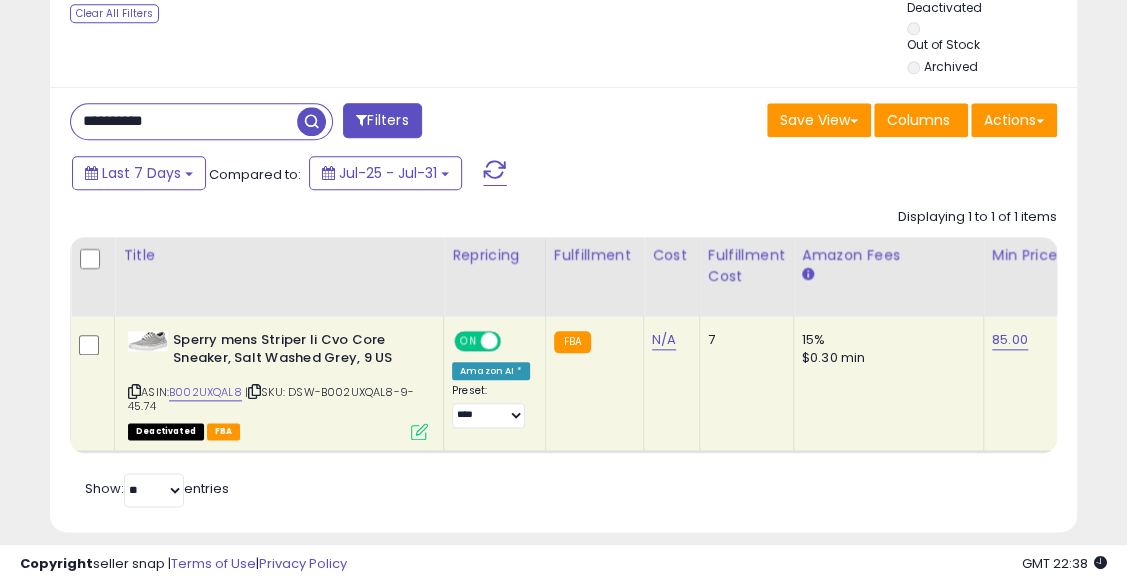 drag, startPoint x: 196, startPoint y: 117, endPoint x: 0, endPoint y: 123, distance: 196.09181 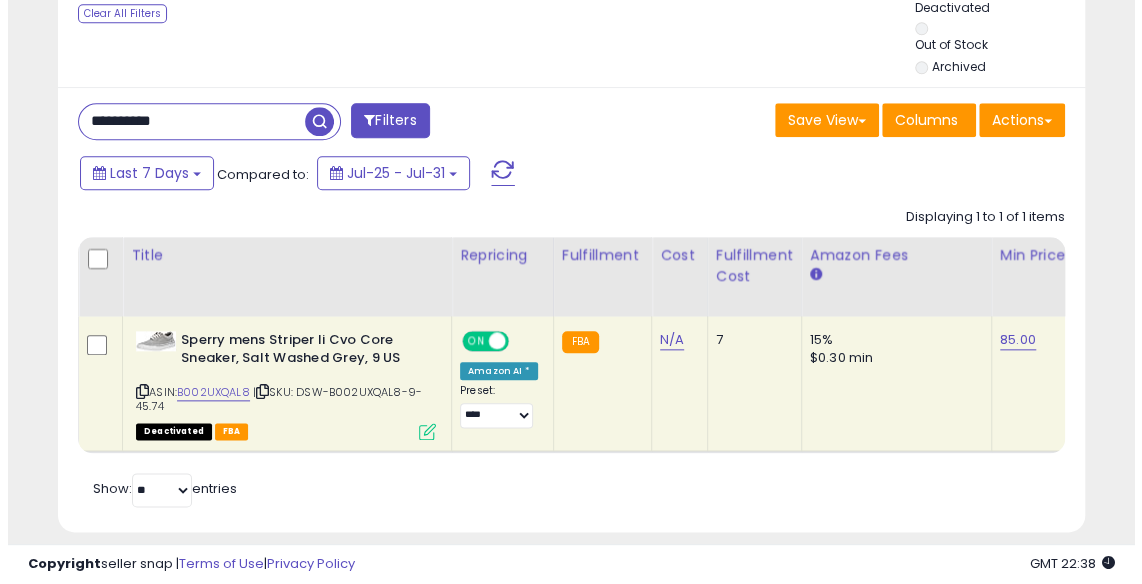 scroll, scrollTop: 748, scrollLeft: 0, axis: vertical 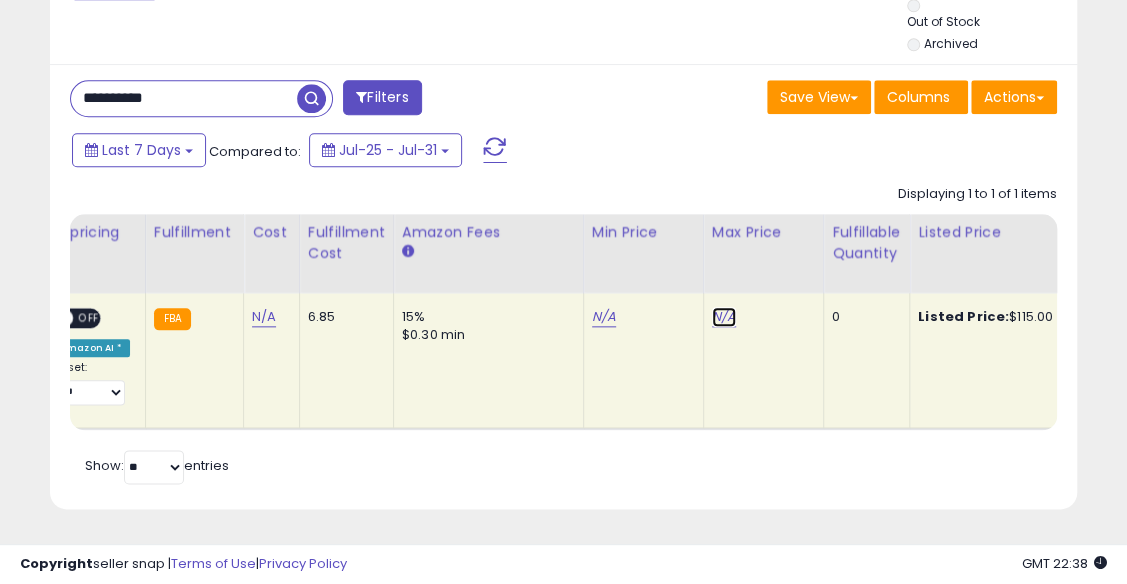 click on "N/A" at bounding box center (724, 317) 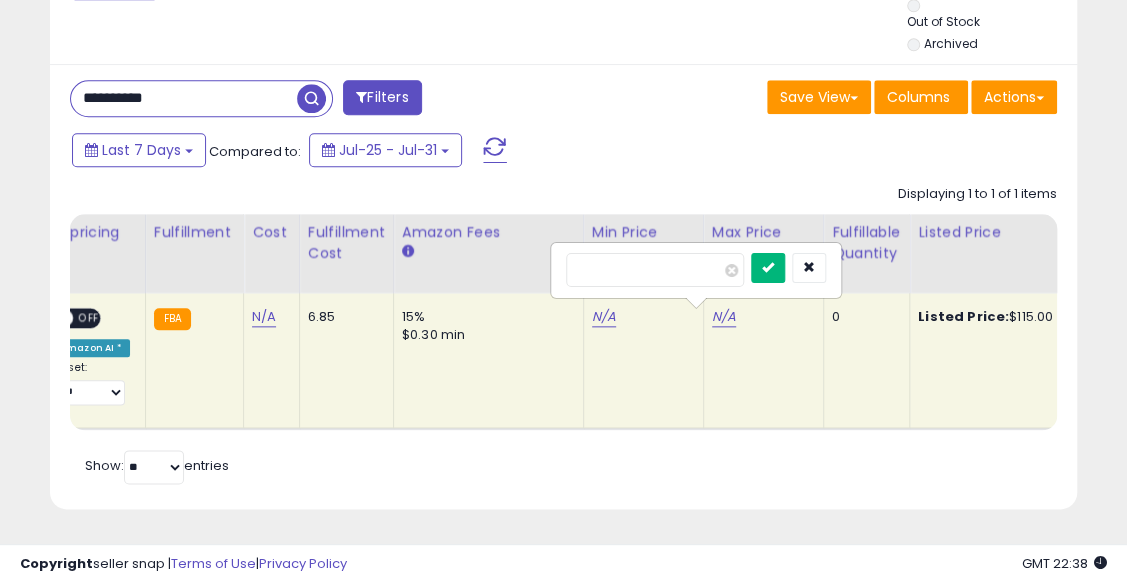type on "**" 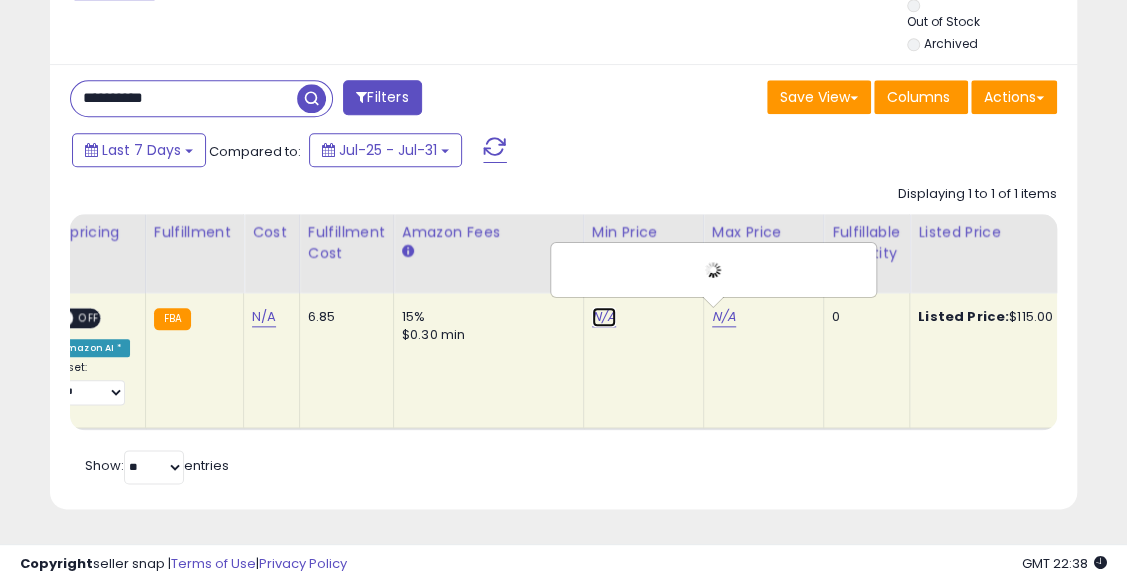 click on "N/A" at bounding box center [604, 317] 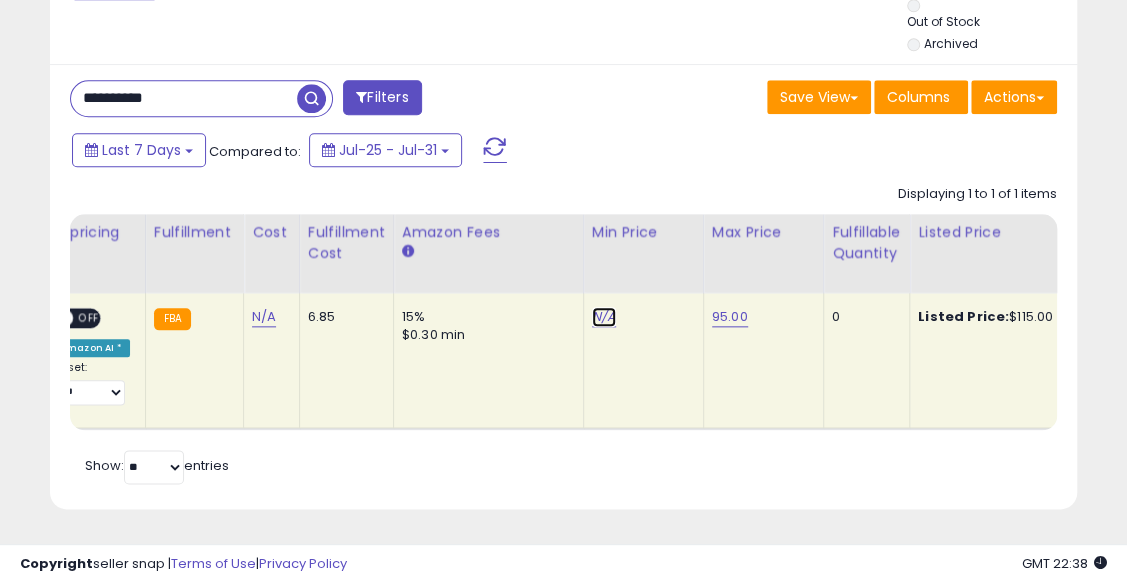click on "N/A" at bounding box center (604, 317) 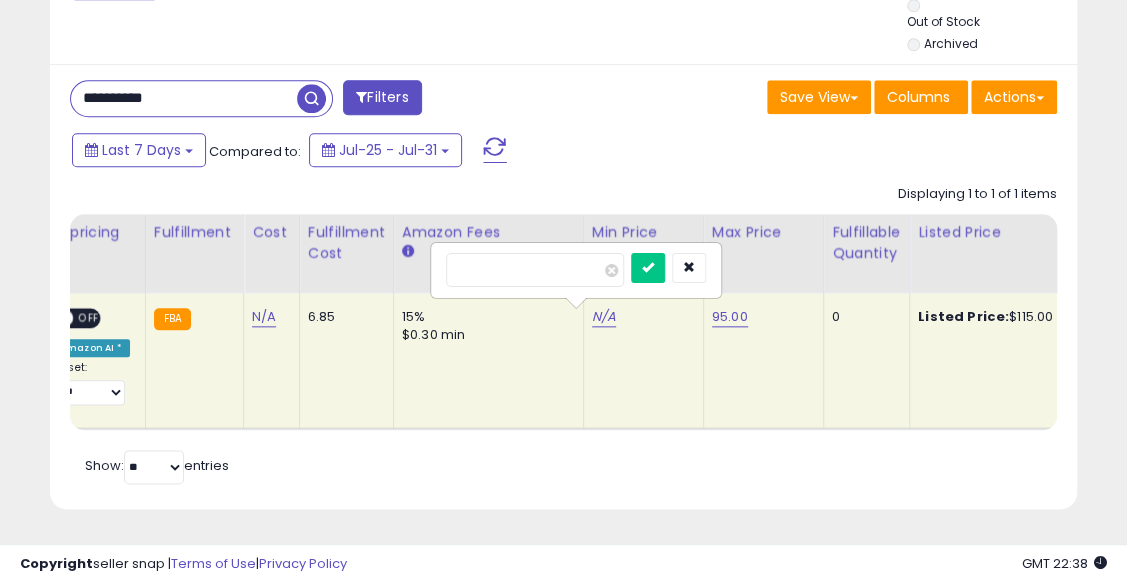 click at bounding box center [535, 270] 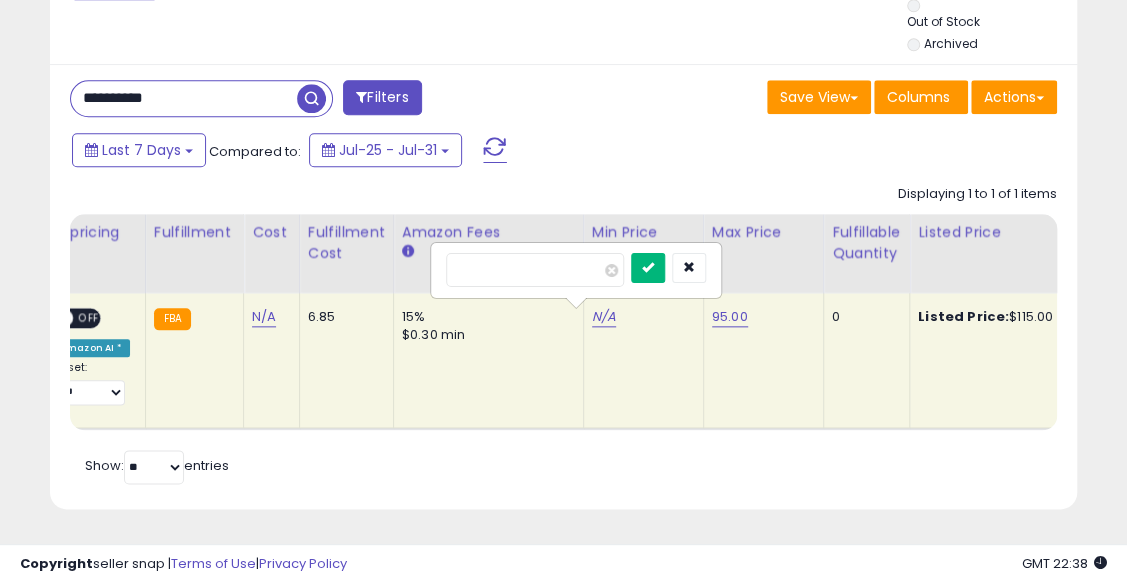 type on "**" 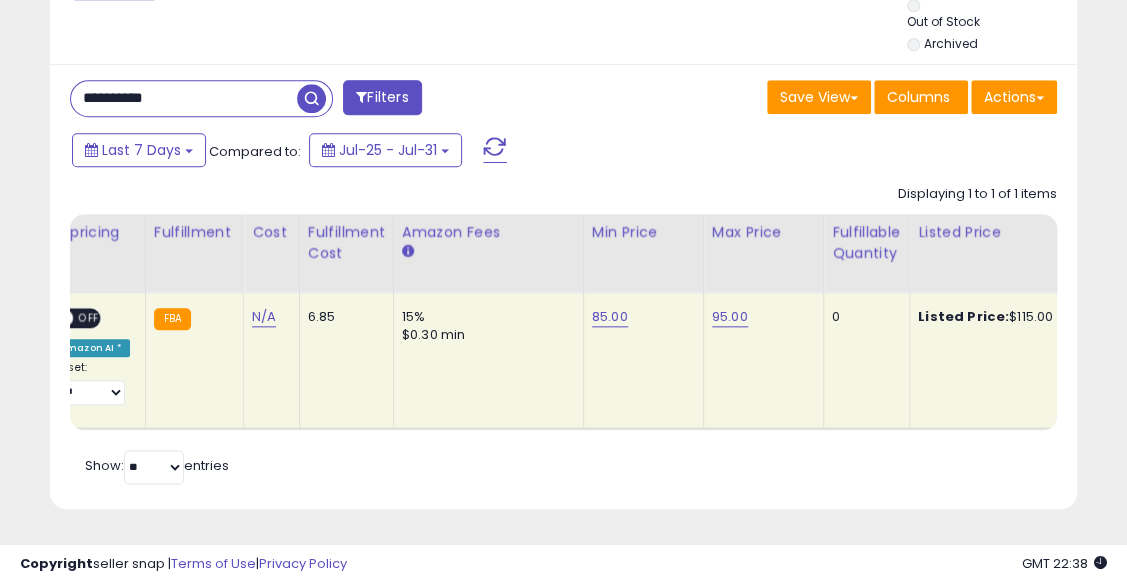 click on "OFF" at bounding box center (89, 317) 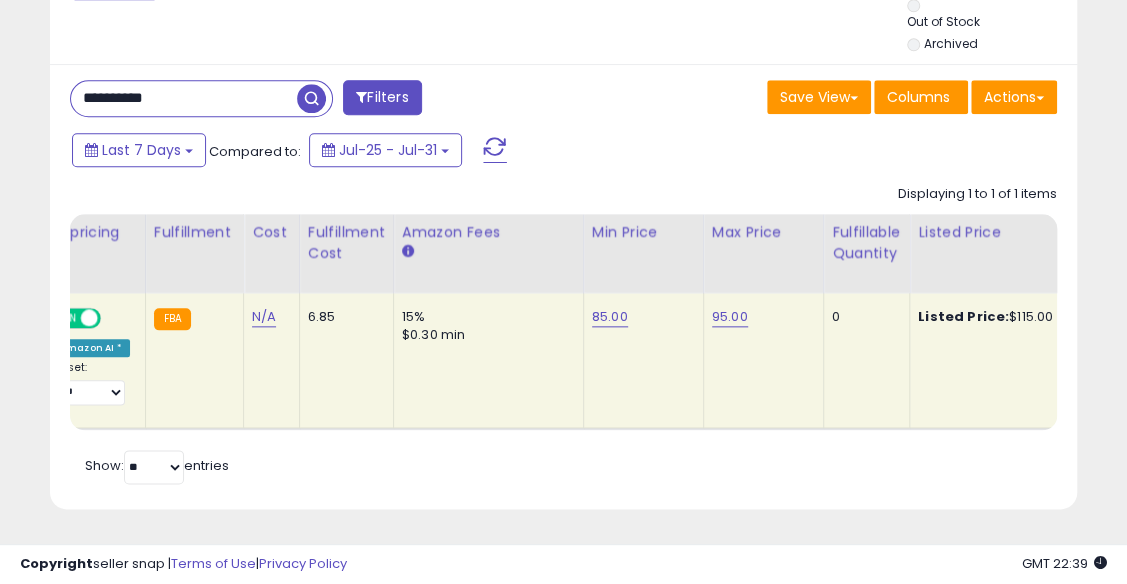 scroll, scrollTop: 0, scrollLeft: 0, axis: both 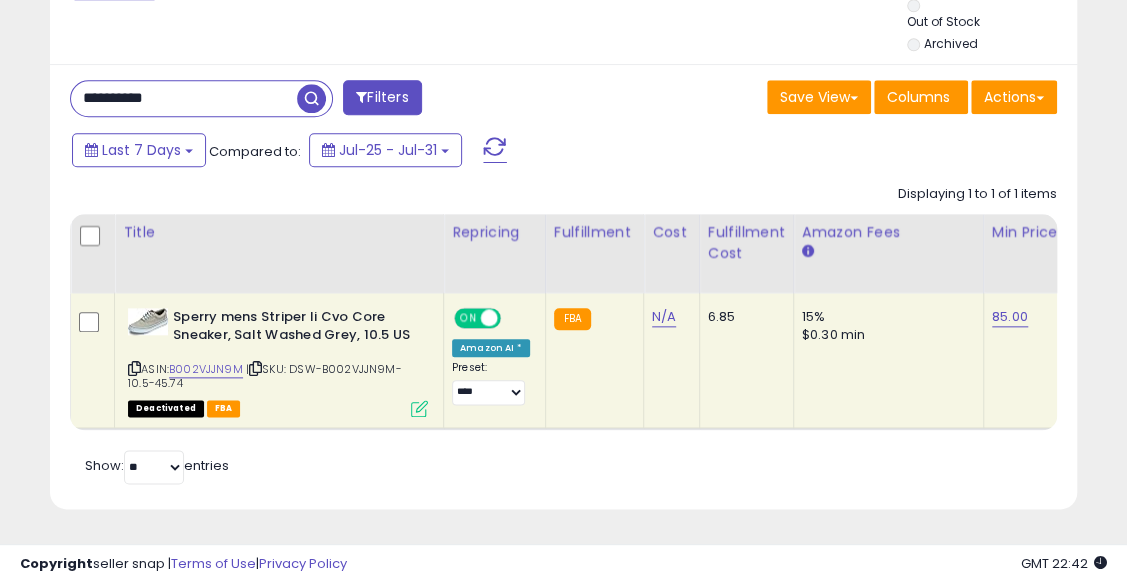 drag, startPoint x: 270, startPoint y: 93, endPoint x: -4, endPoint y: 128, distance: 276.22635 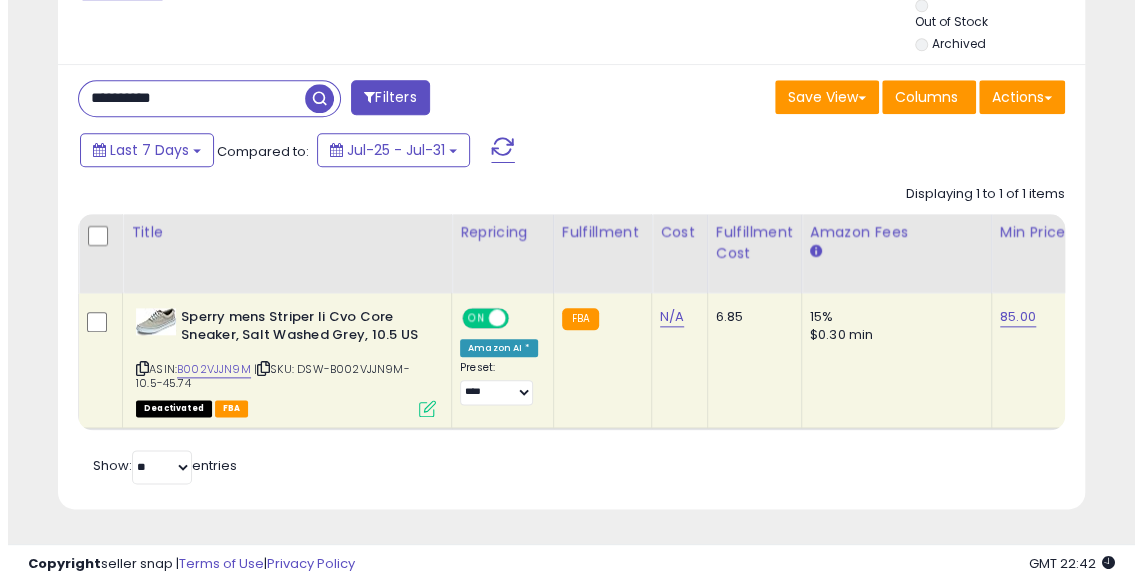 scroll, scrollTop: 748, scrollLeft: 0, axis: vertical 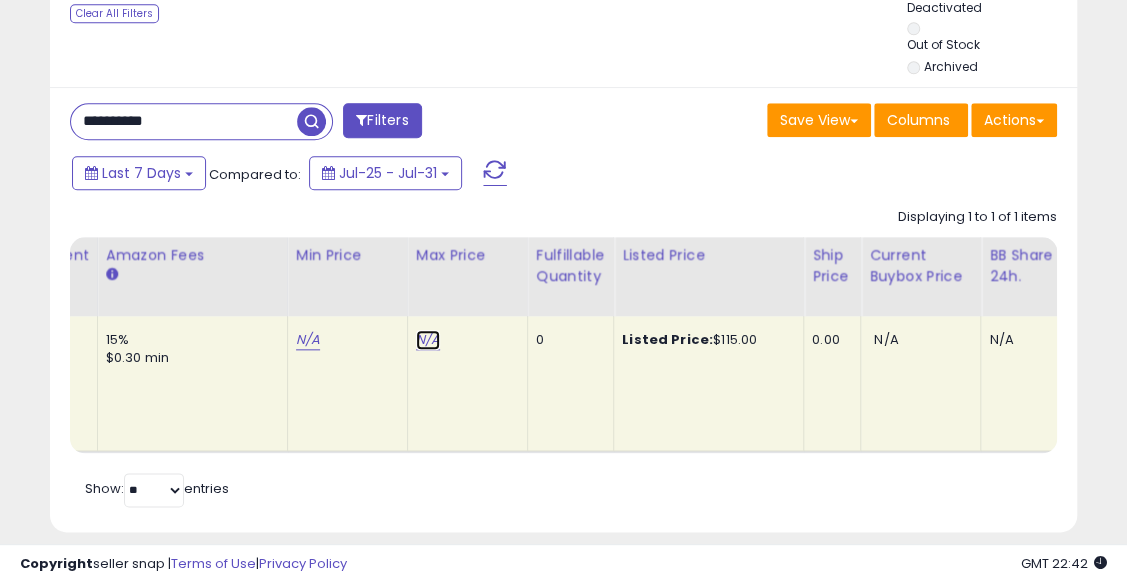 click on "N/A" at bounding box center [428, 340] 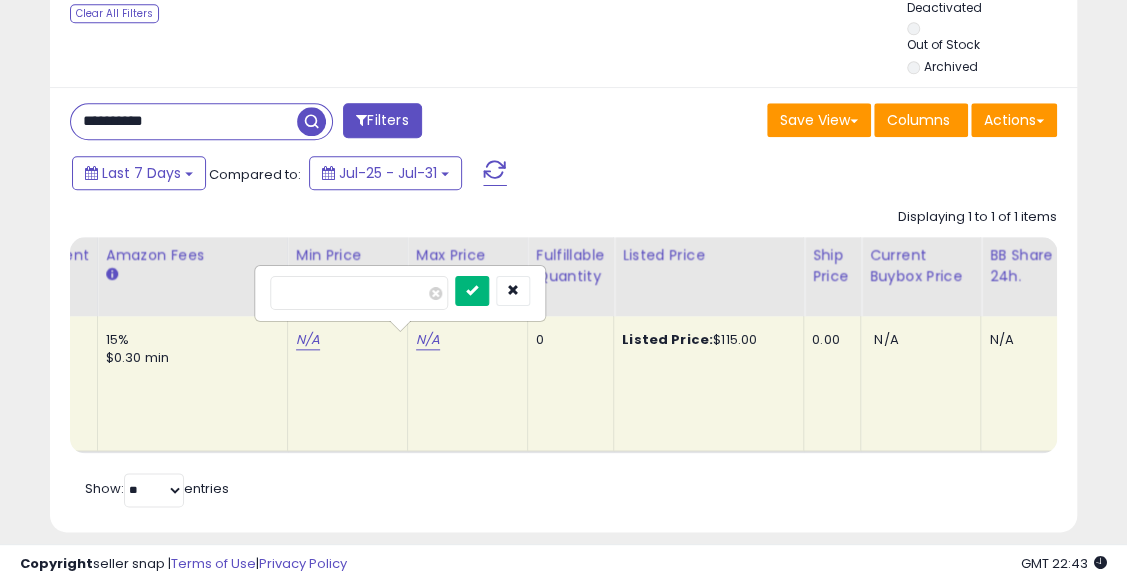 type on "**" 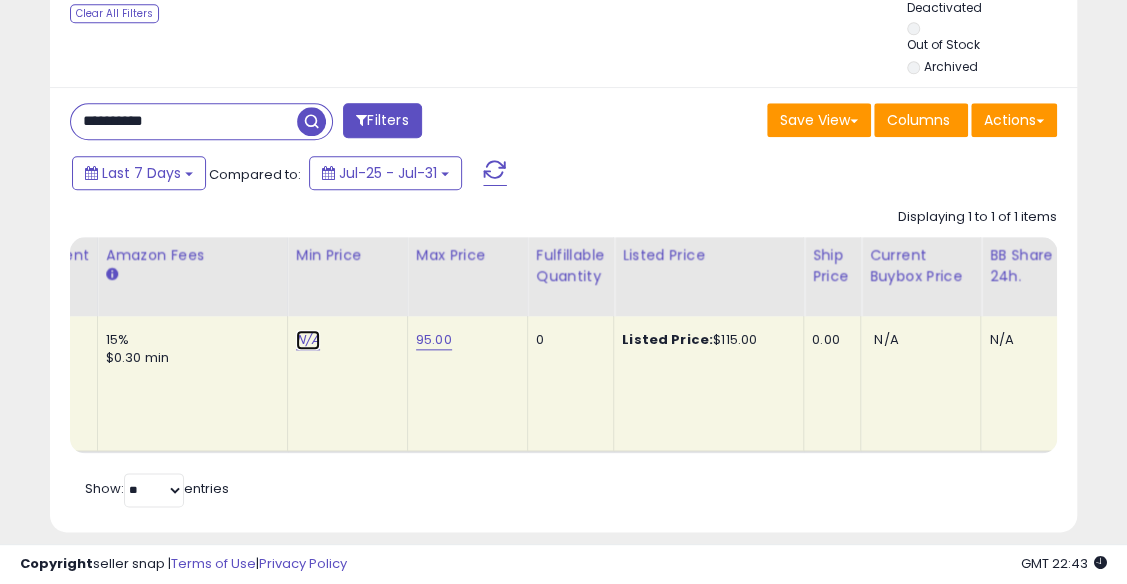 click on "N/A" at bounding box center [308, 340] 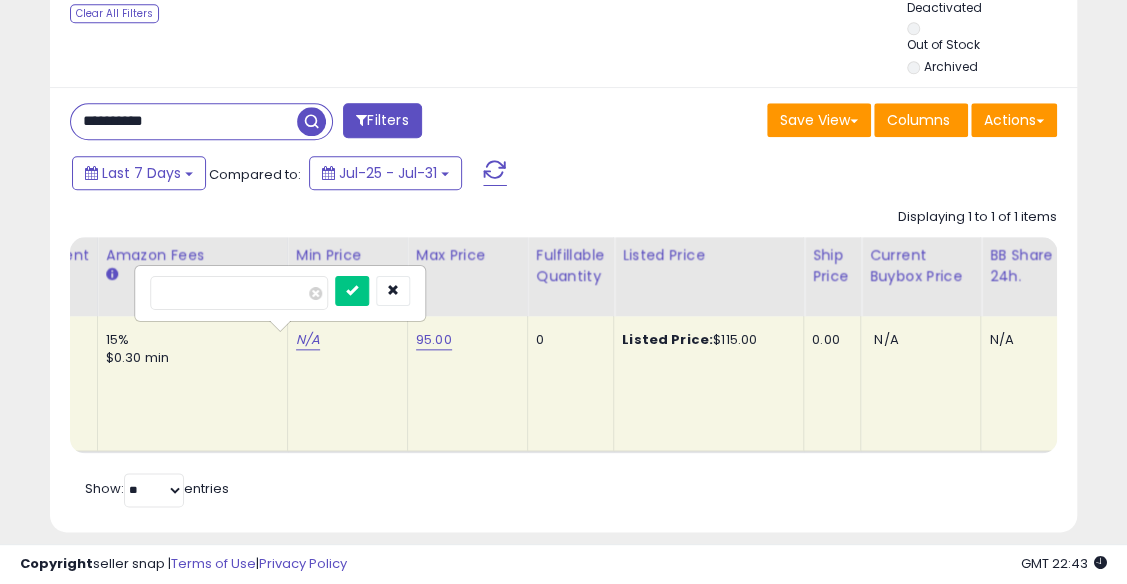 click at bounding box center [239, 293] 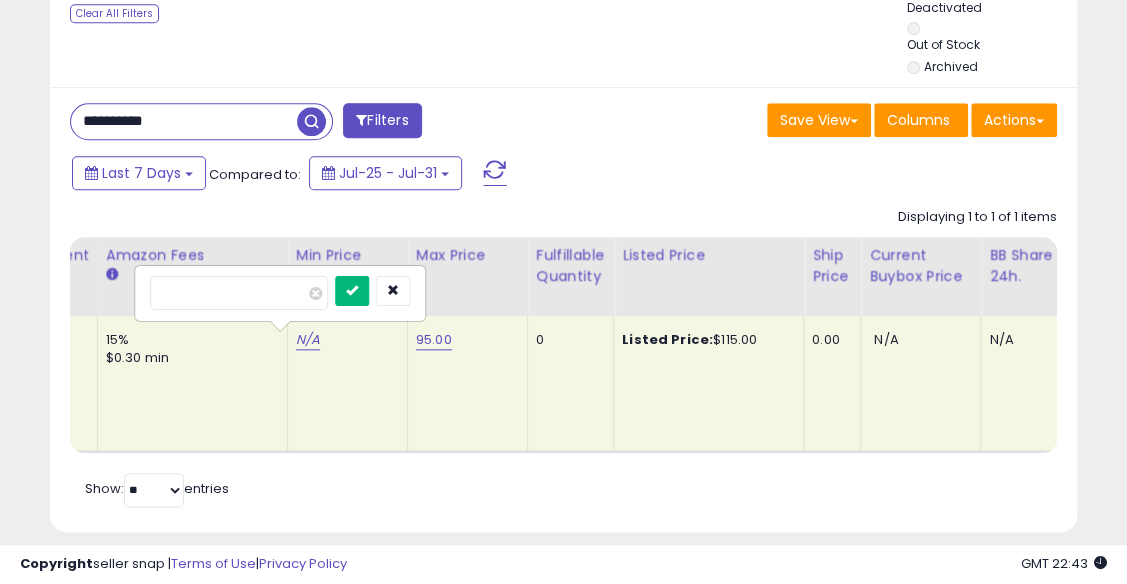 type on "**" 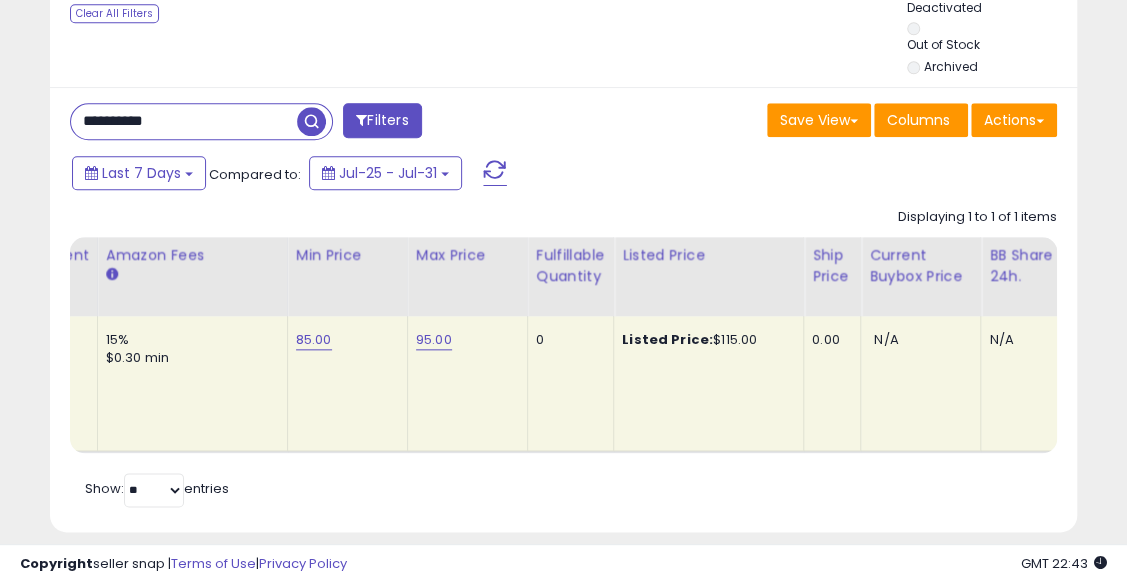 scroll, scrollTop: 0, scrollLeft: 605, axis: horizontal 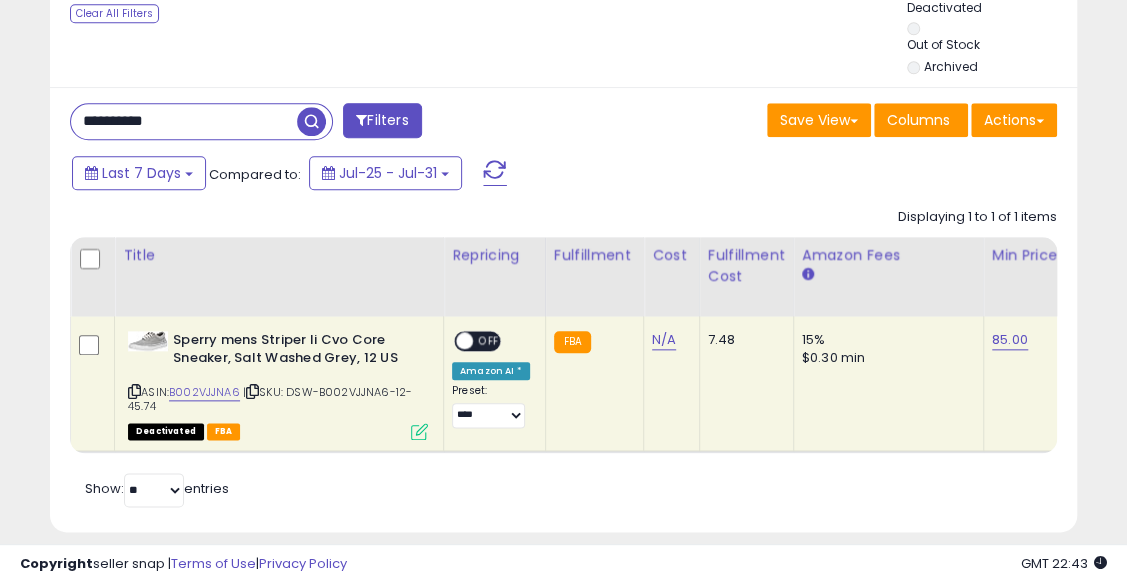 click at bounding box center (464, 340) 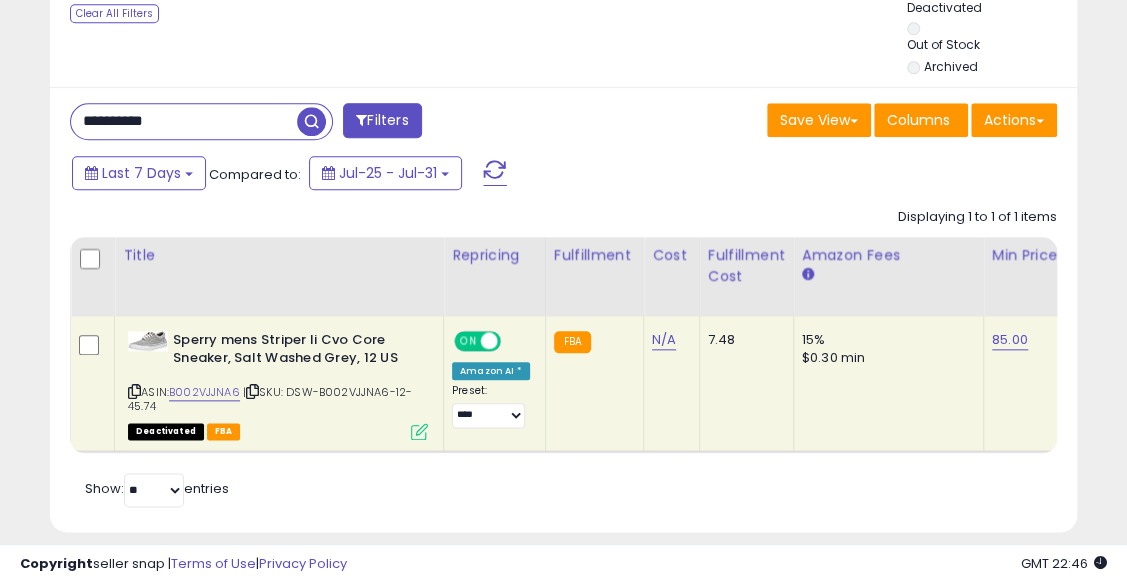 drag, startPoint x: 252, startPoint y: 128, endPoint x: -4, endPoint y: 151, distance: 257.03113 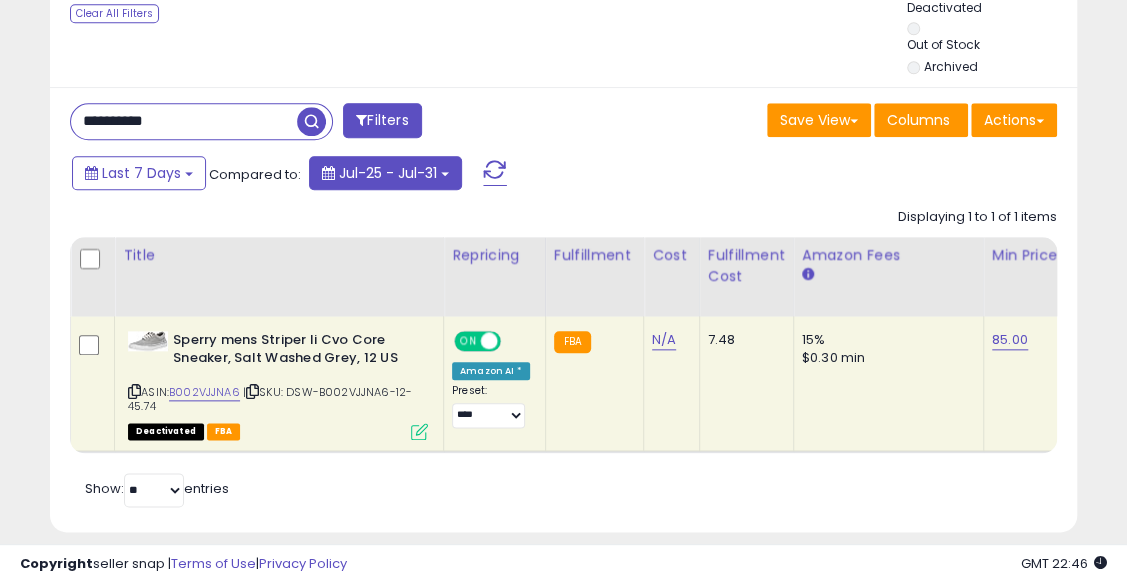paste 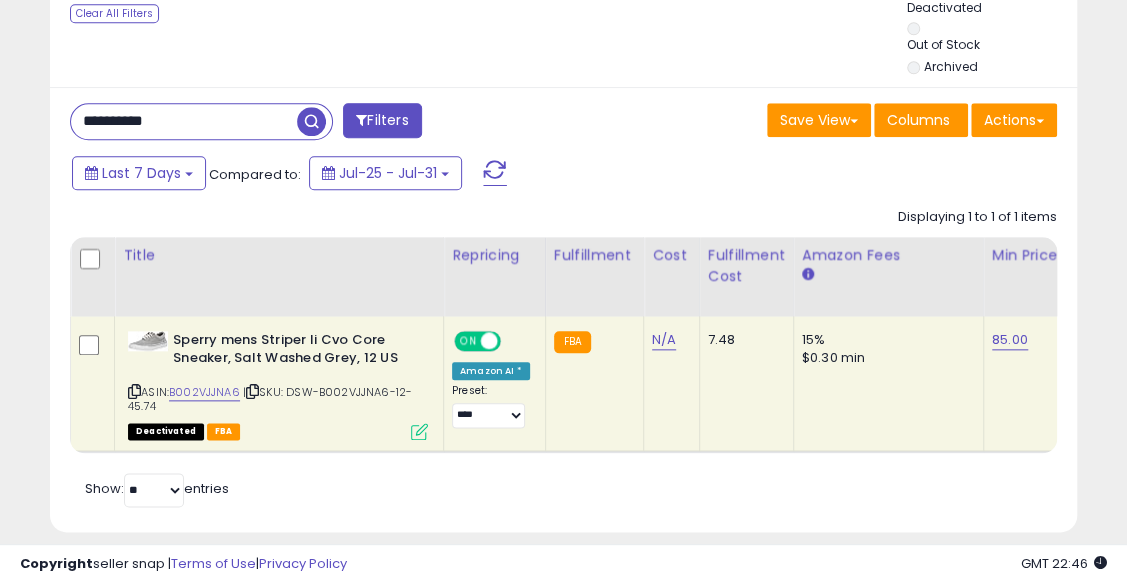 type on "**********" 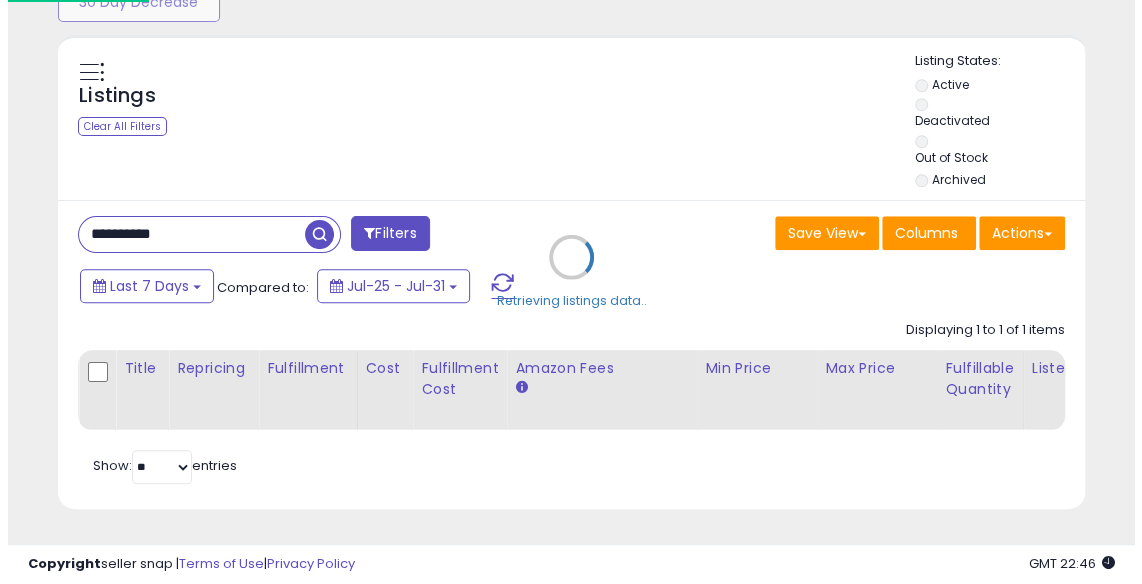 scroll, scrollTop: 748, scrollLeft: 0, axis: vertical 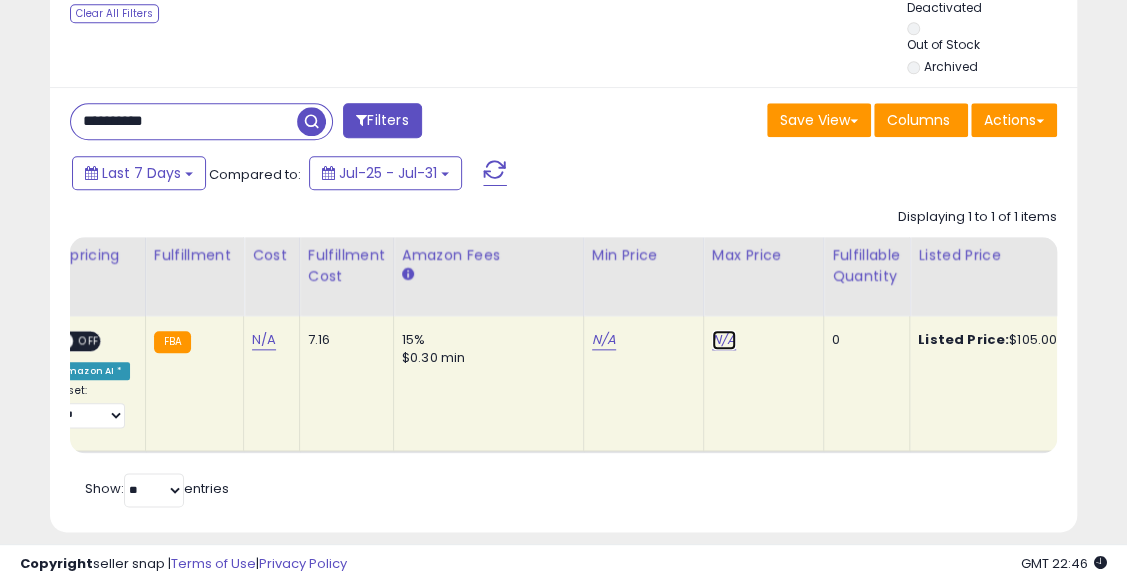 click on "N/A" at bounding box center [724, 340] 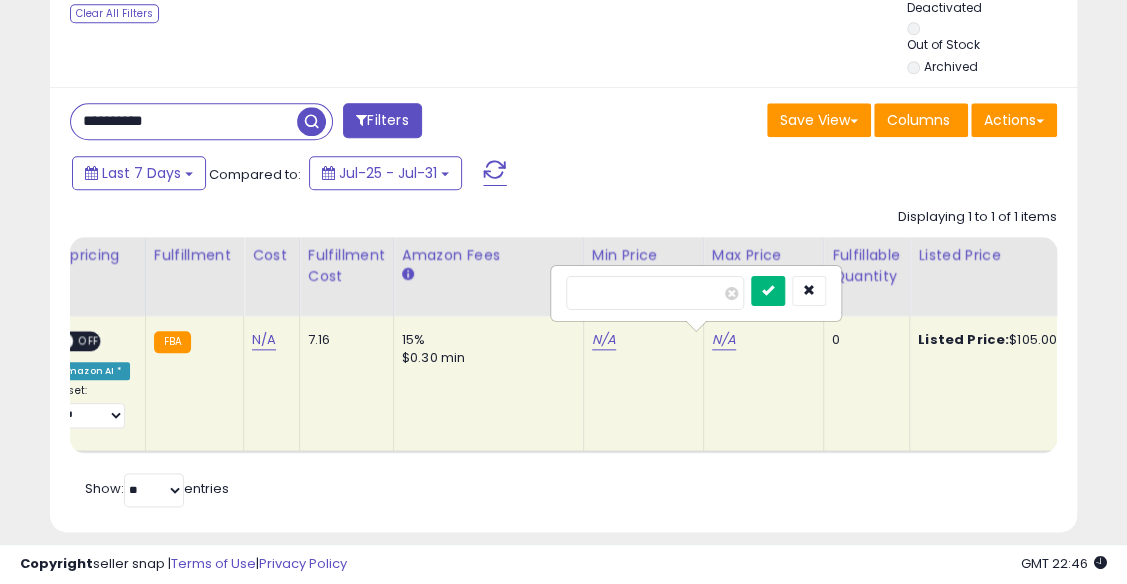 type on "**" 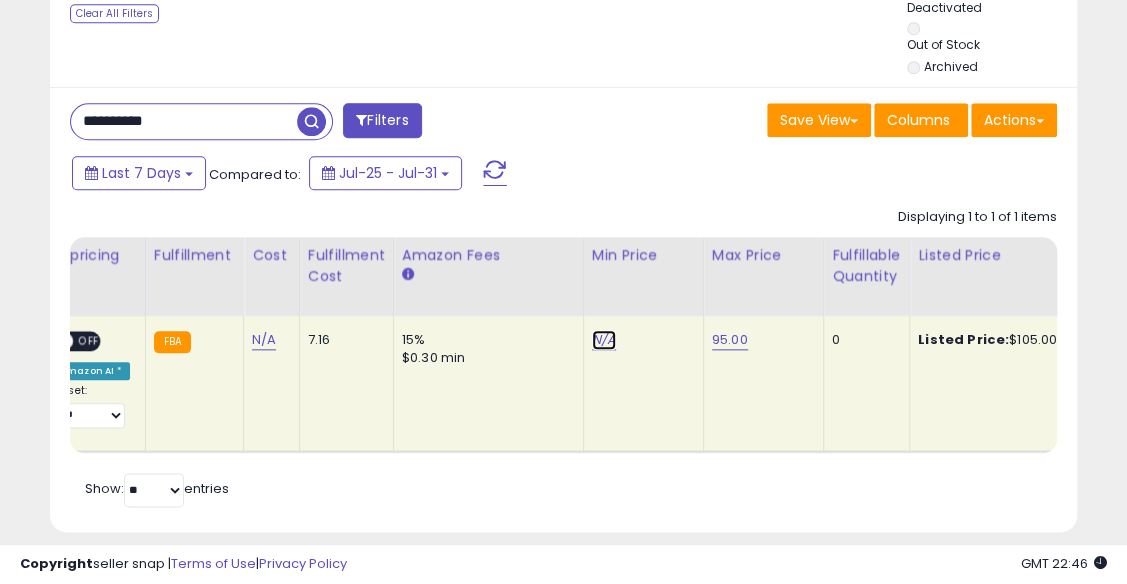 click on "N/A" at bounding box center [604, 340] 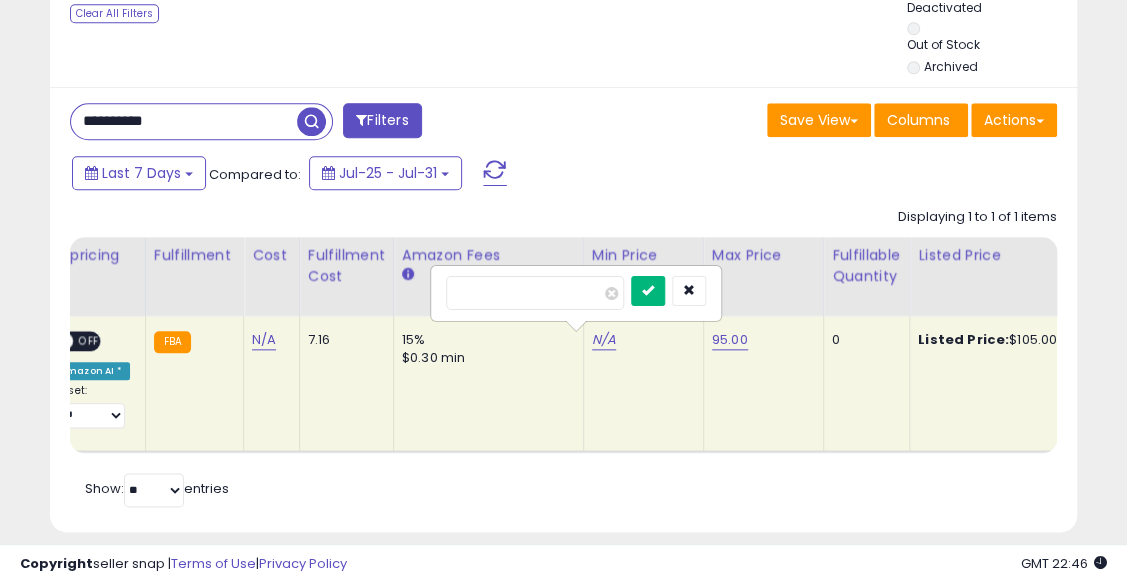 type on "**" 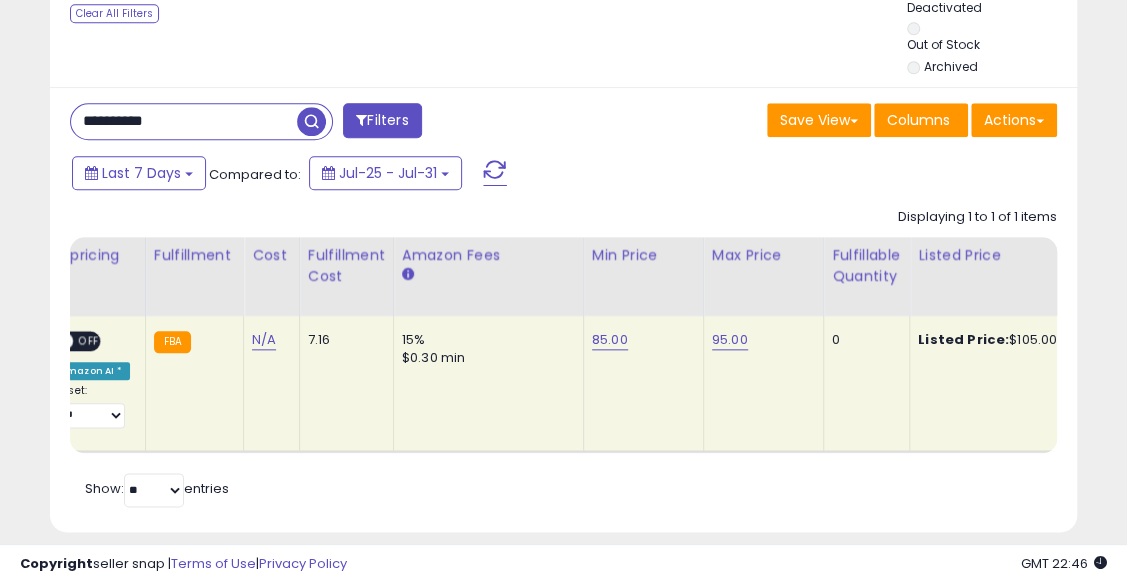 click on "OFF" at bounding box center (89, 340) 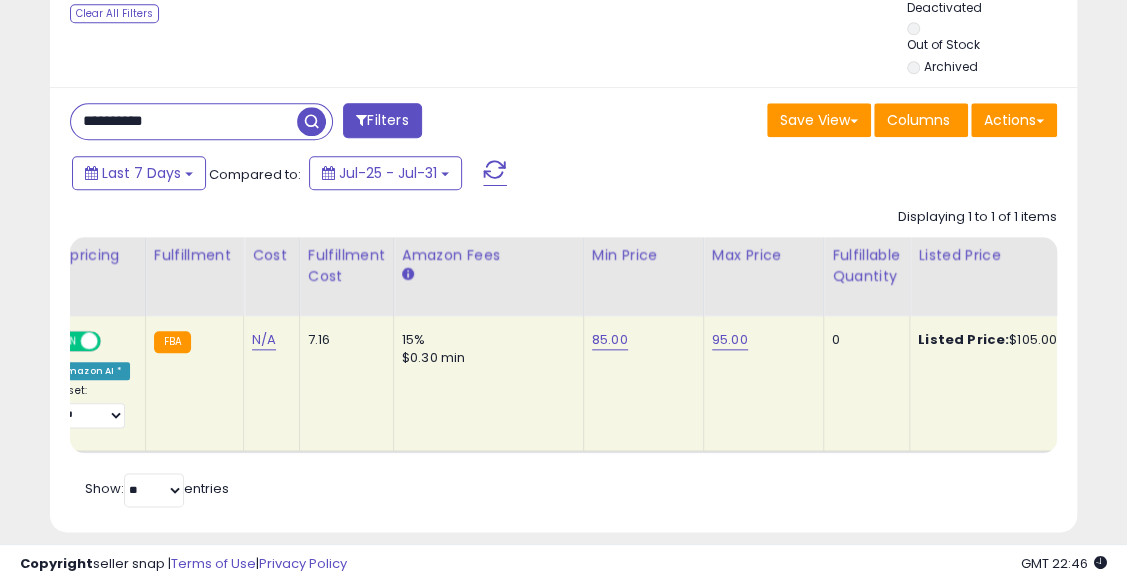 scroll, scrollTop: 0, scrollLeft: 0, axis: both 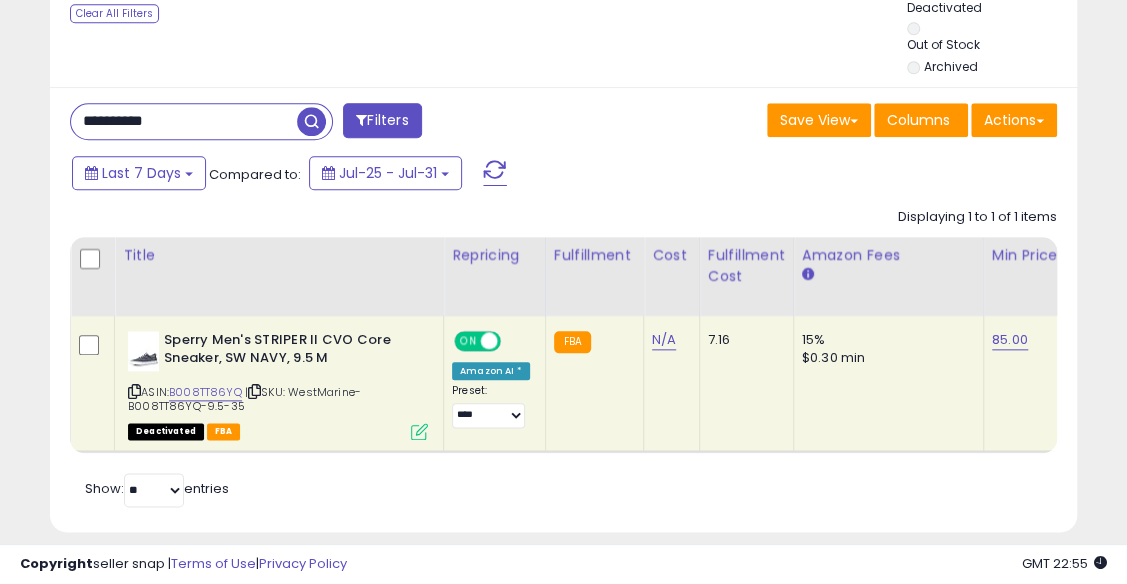 drag, startPoint x: 208, startPoint y: 123, endPoint x: -4, endPoint y: 133, distance: 212.23572 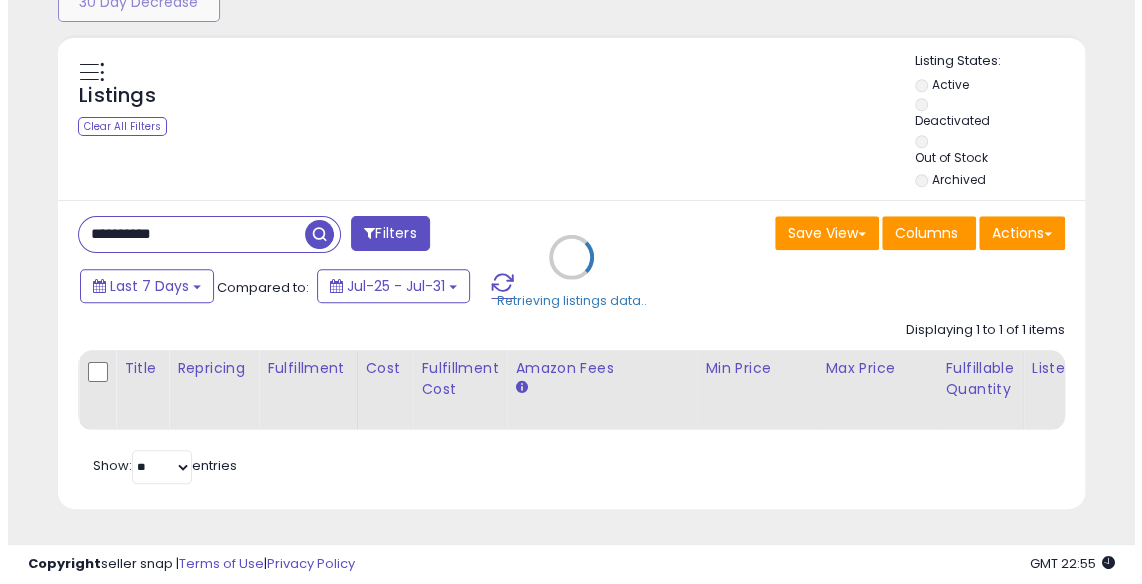 scroll, scrollTop: 748, scrollLeft: 0, axis: vertical 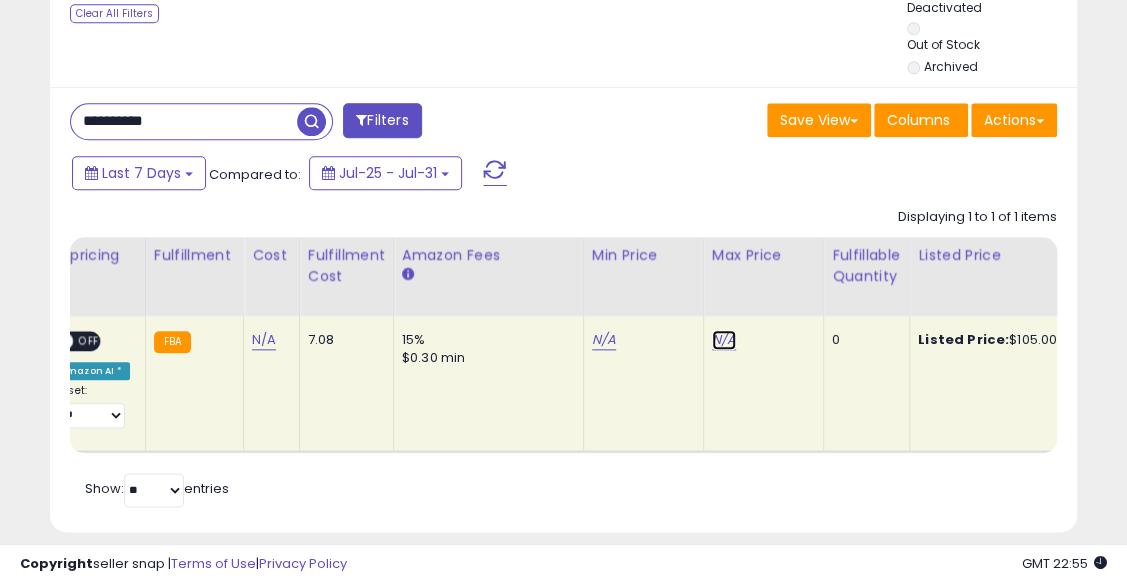 click on "N/A" at bounding box center (724, 340) 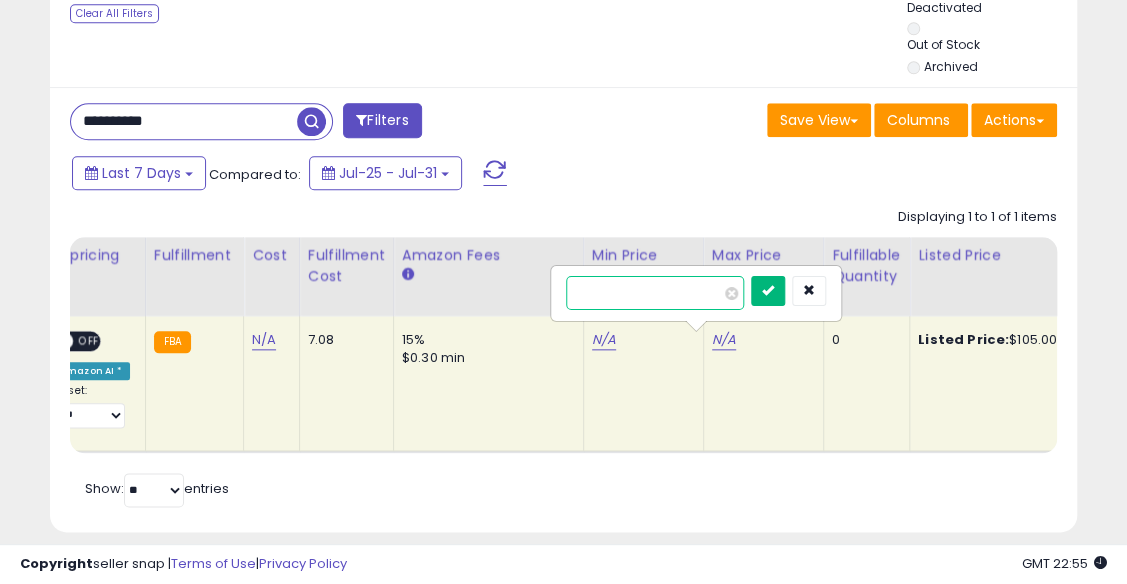 type on "**" 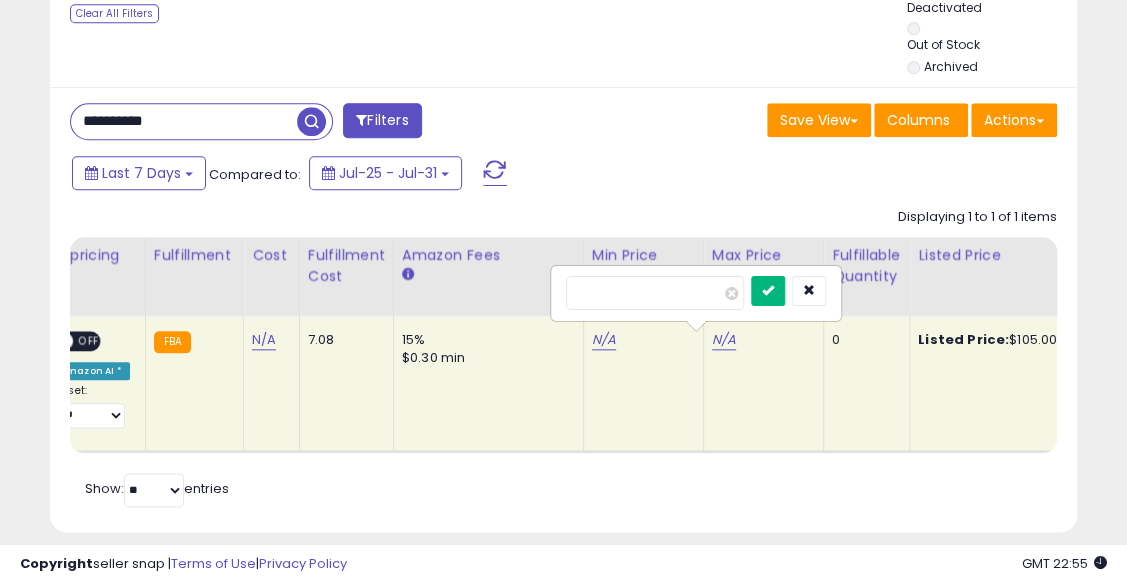 click at bounding box center [768, 291] 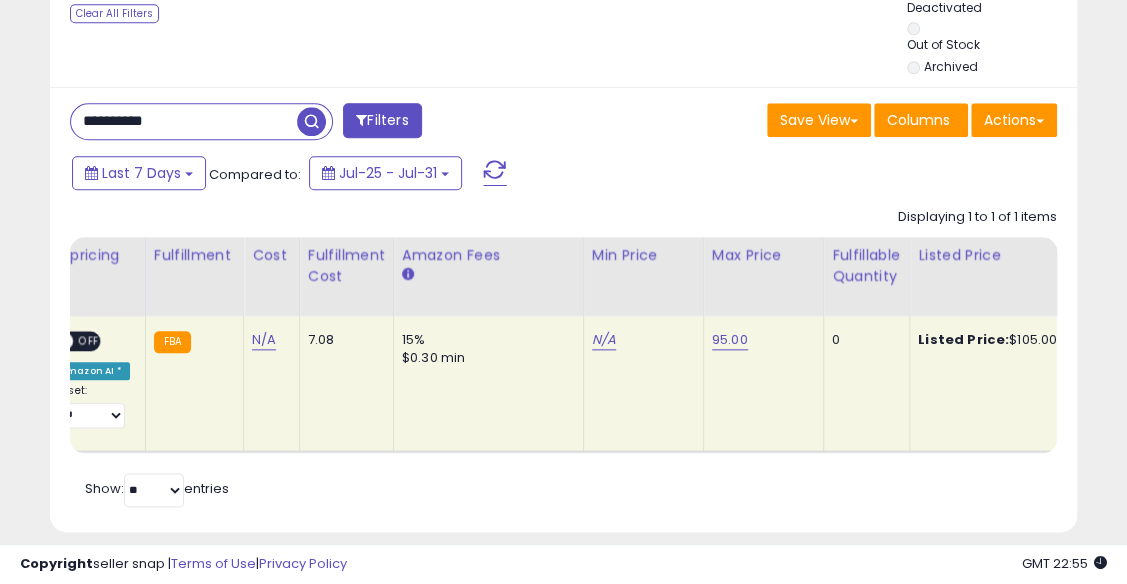 click on "N/A" 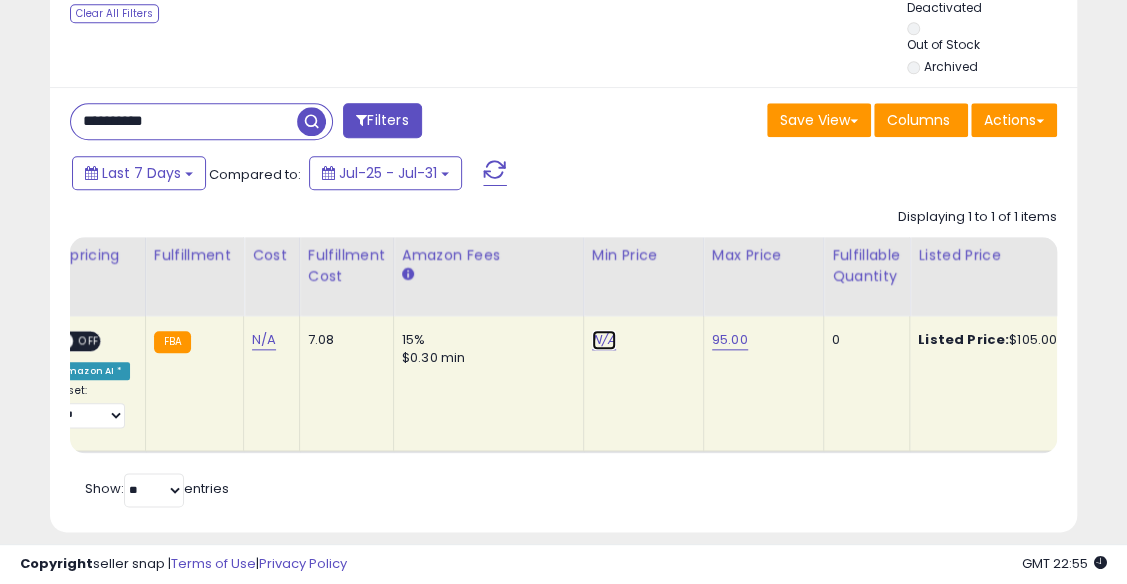 click on "N/A" at bounding box center (604, 340) 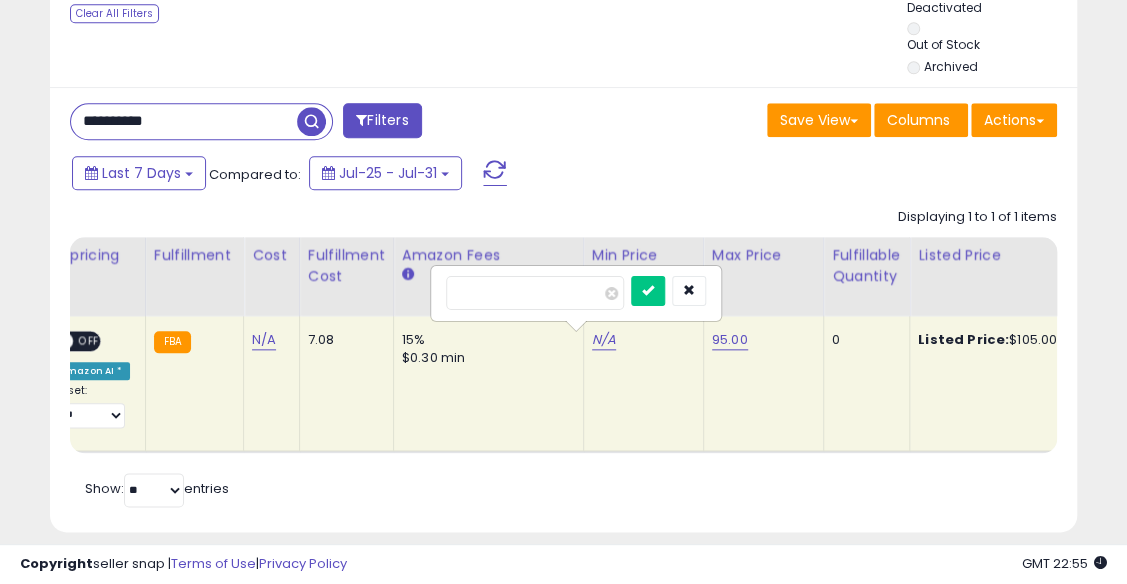 click at bounding box center (535, 293) 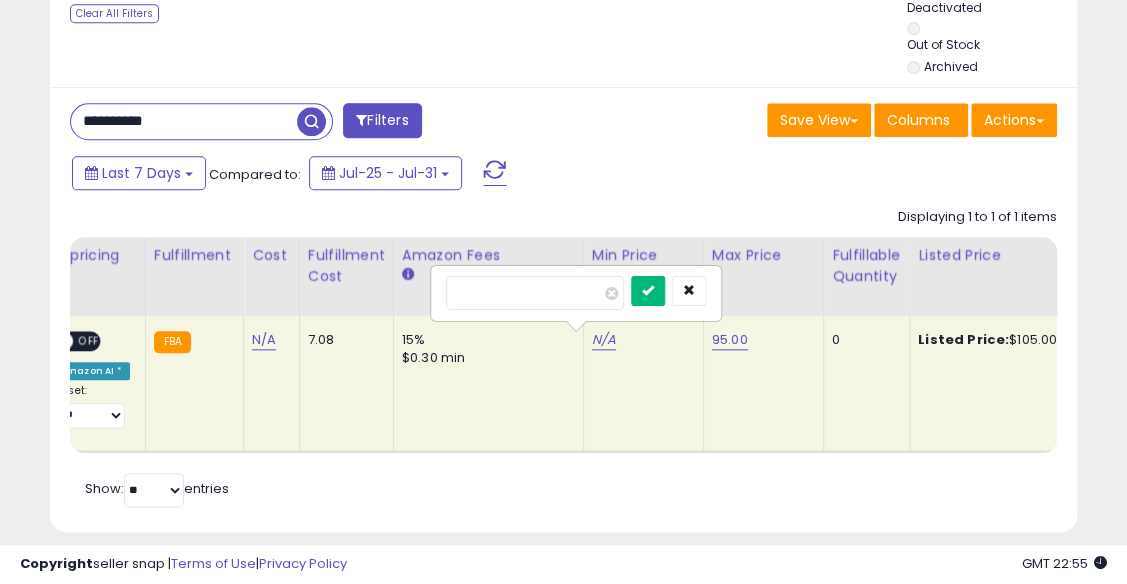 type on "**" 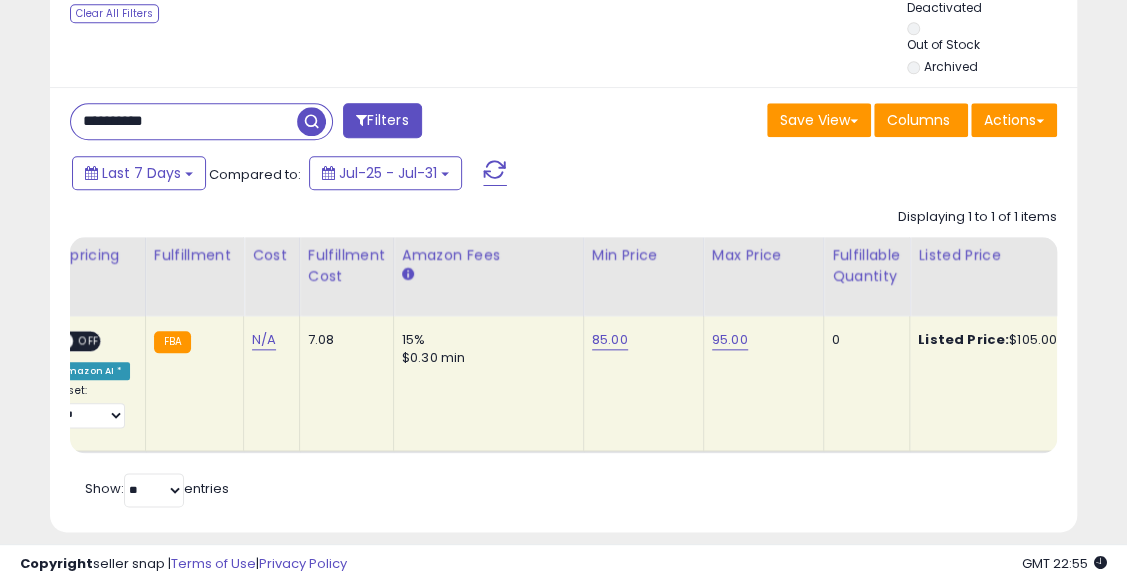 scroll, scrollTop: 0, scrollLeft: 517, axis: horizontal 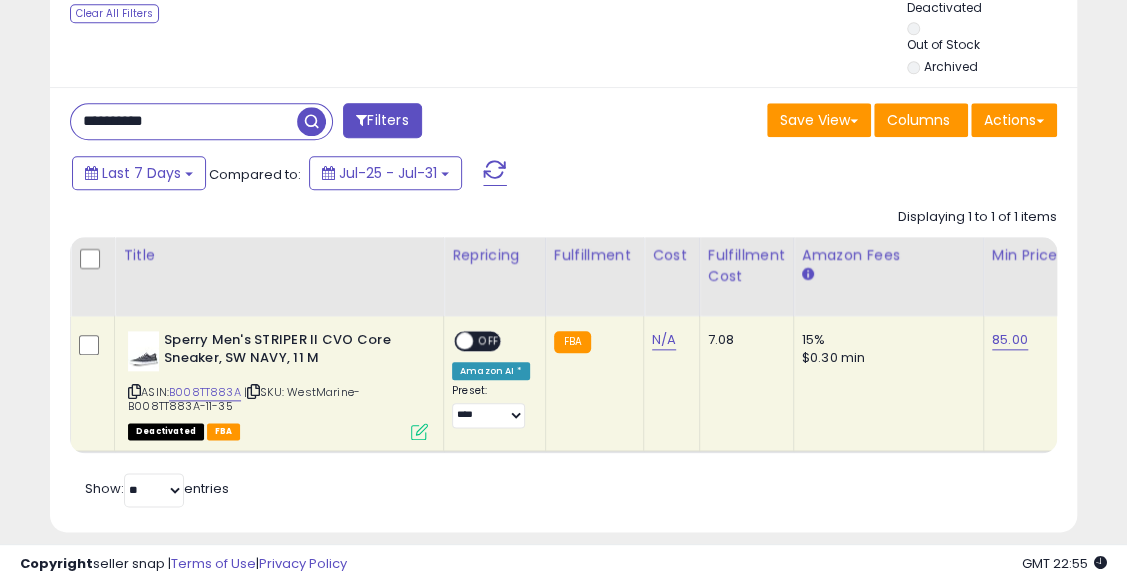 click on "ON   OFF" at bounding box center (477, 340) 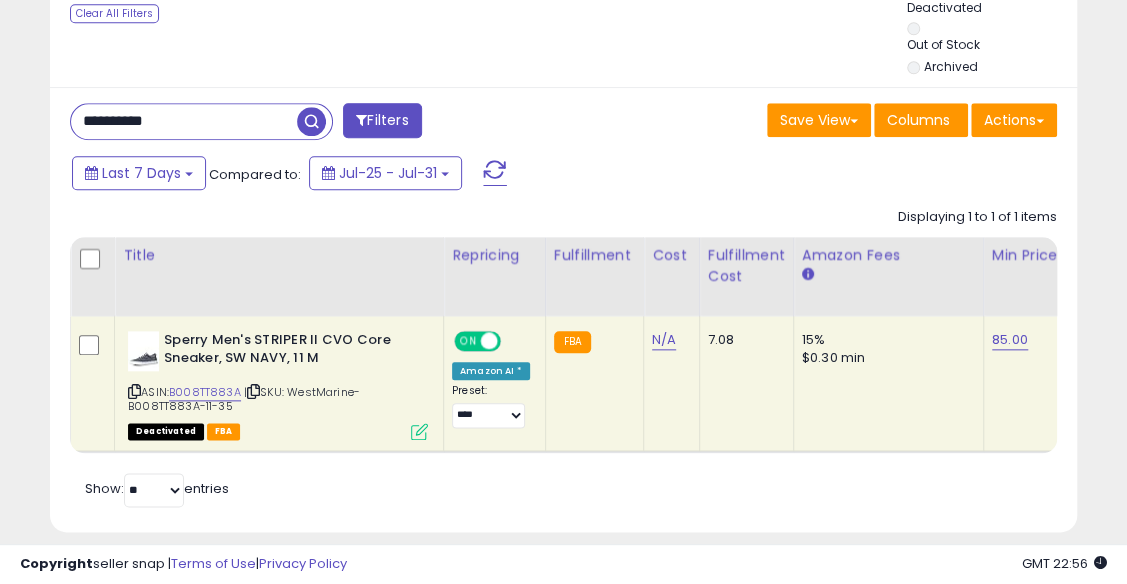 drag, startPoint x: 218, startPoint y: 125, endPoint x: -4, endPoint y: 107, distance: 222.72853 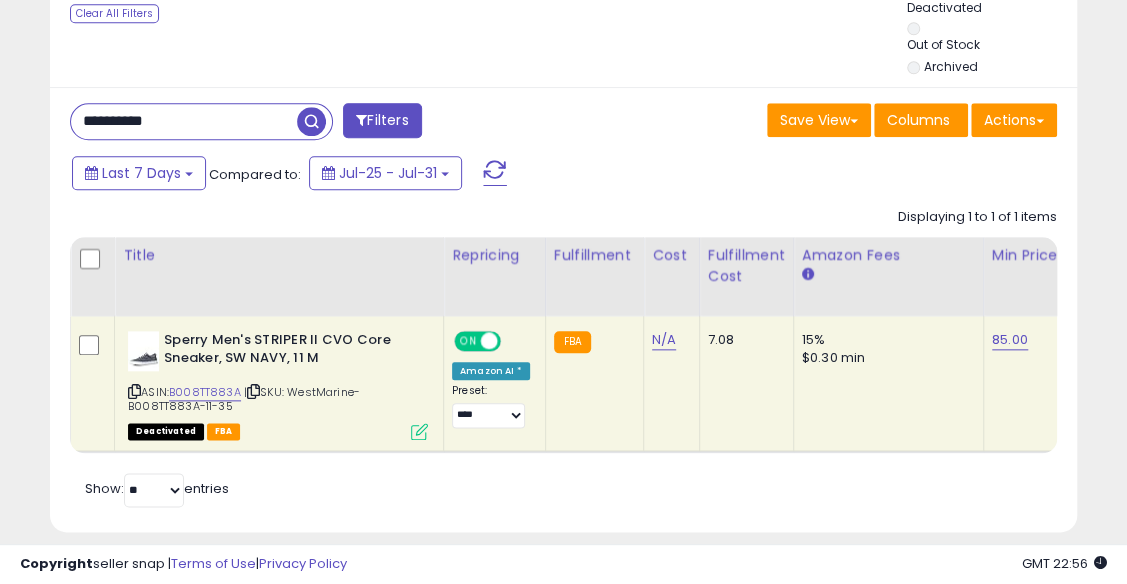 paste 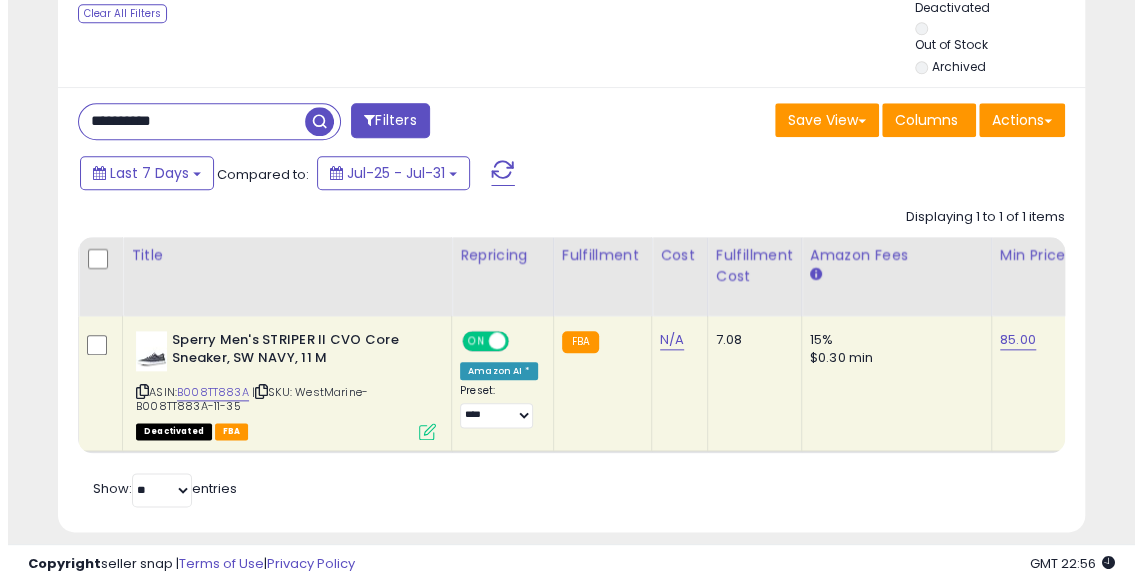 scroll, scrollTop: 748, scrollLeft: 0, axis: vertical 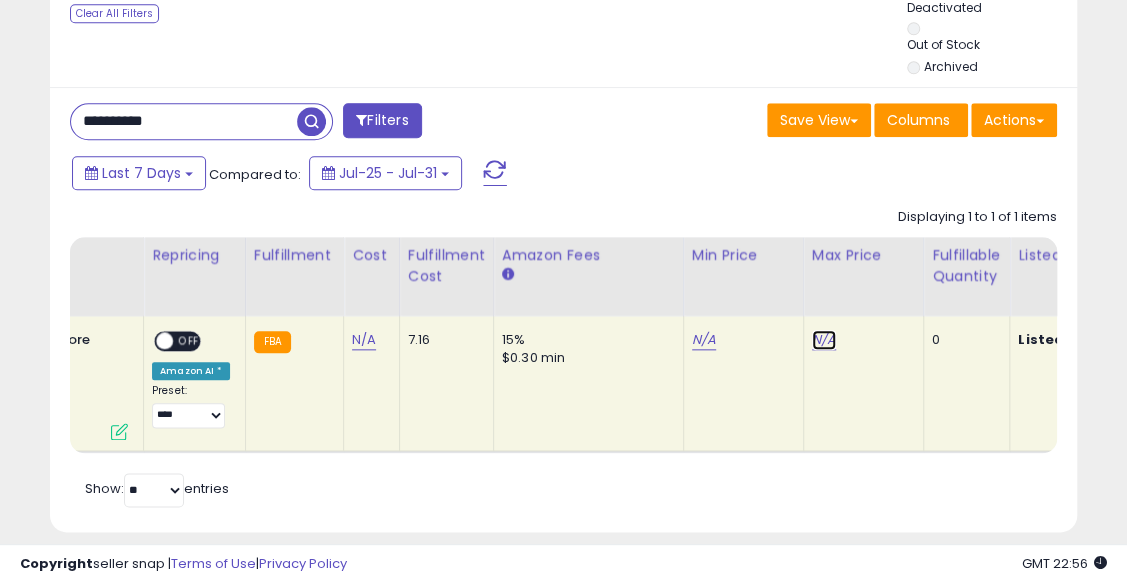 click on "N/A" at bounding box center (824, 340) 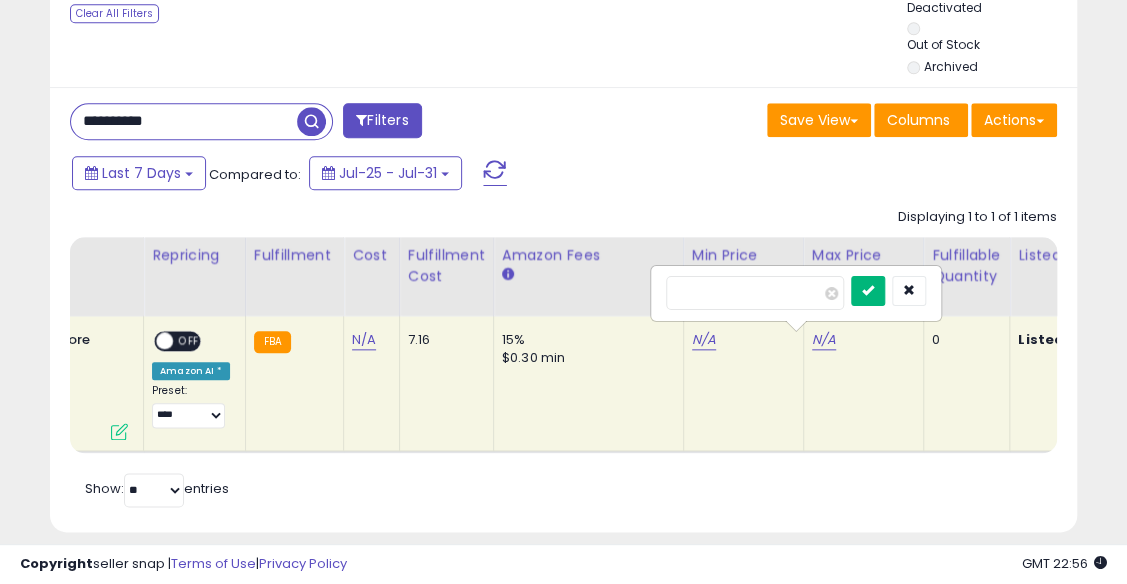 type on "**" 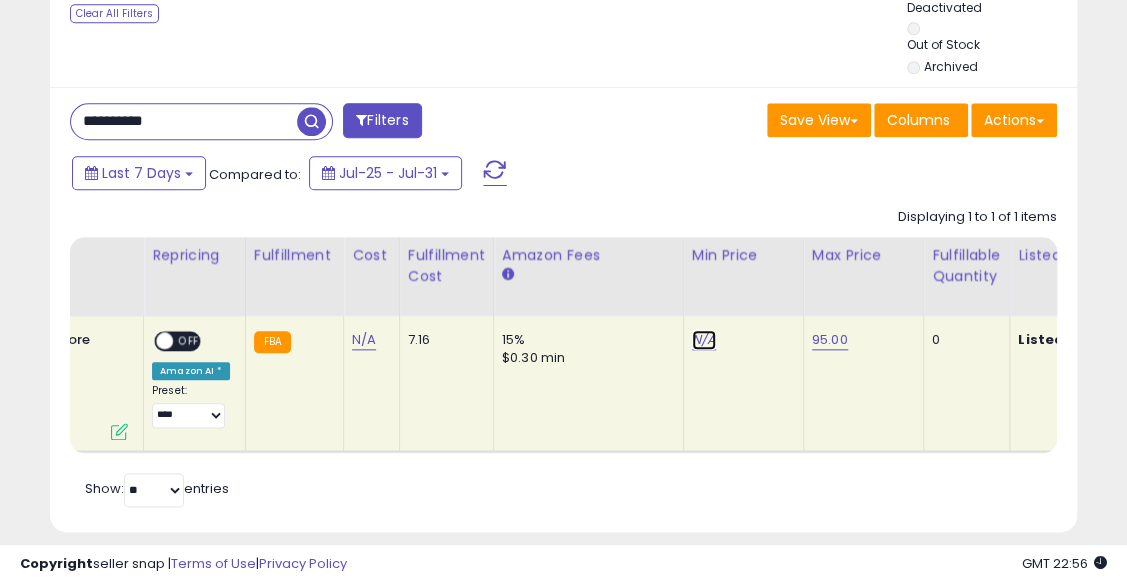 click on "N/A" at bounding box center (704, 340) 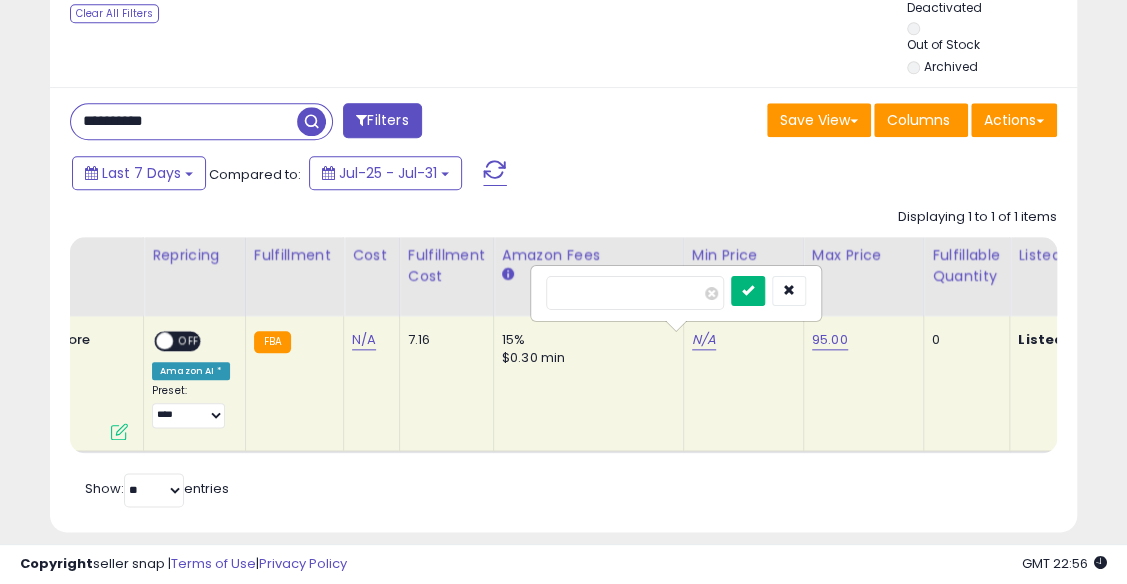 type on "**" 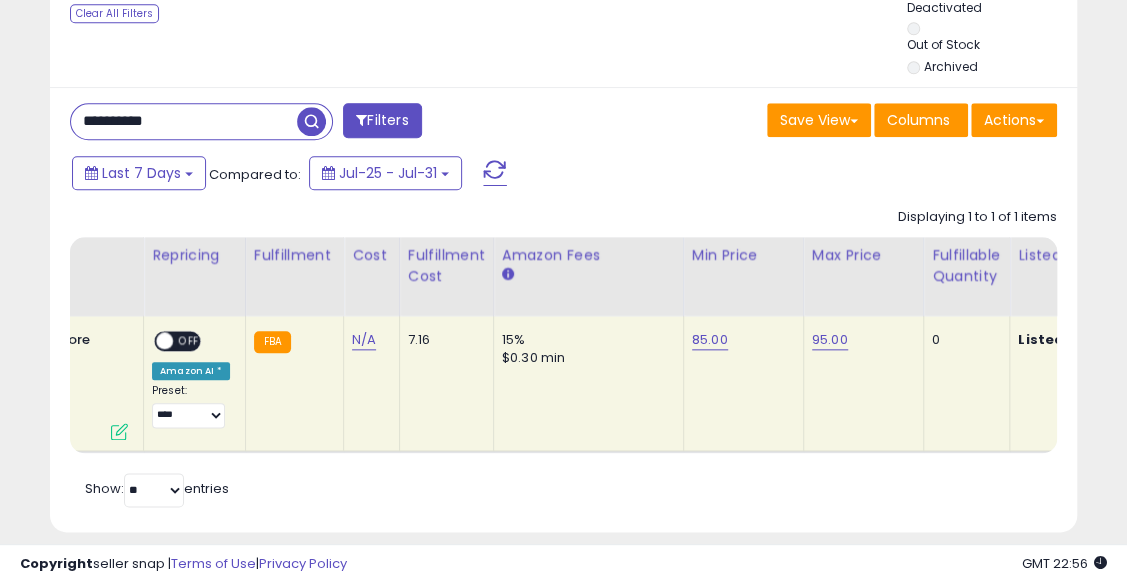 click at bounding box center (164, 340) 